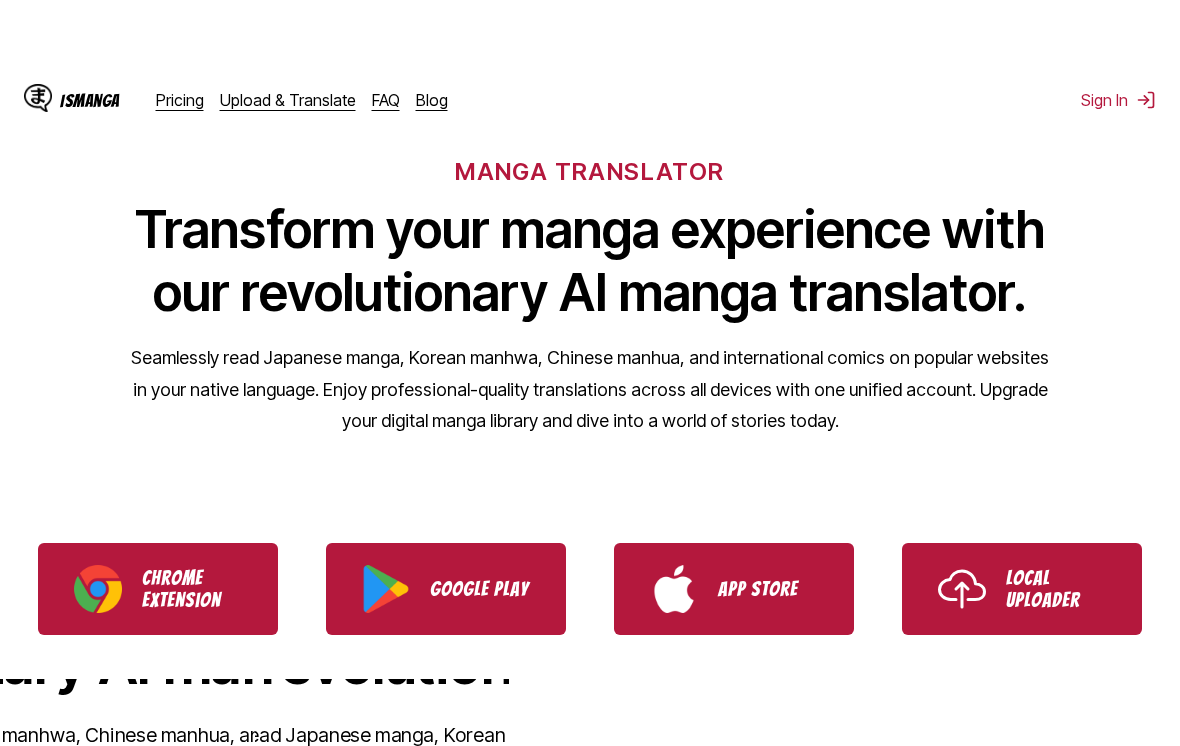 scroll, scrollTop: 0, scrollLeft: 0, axis: both 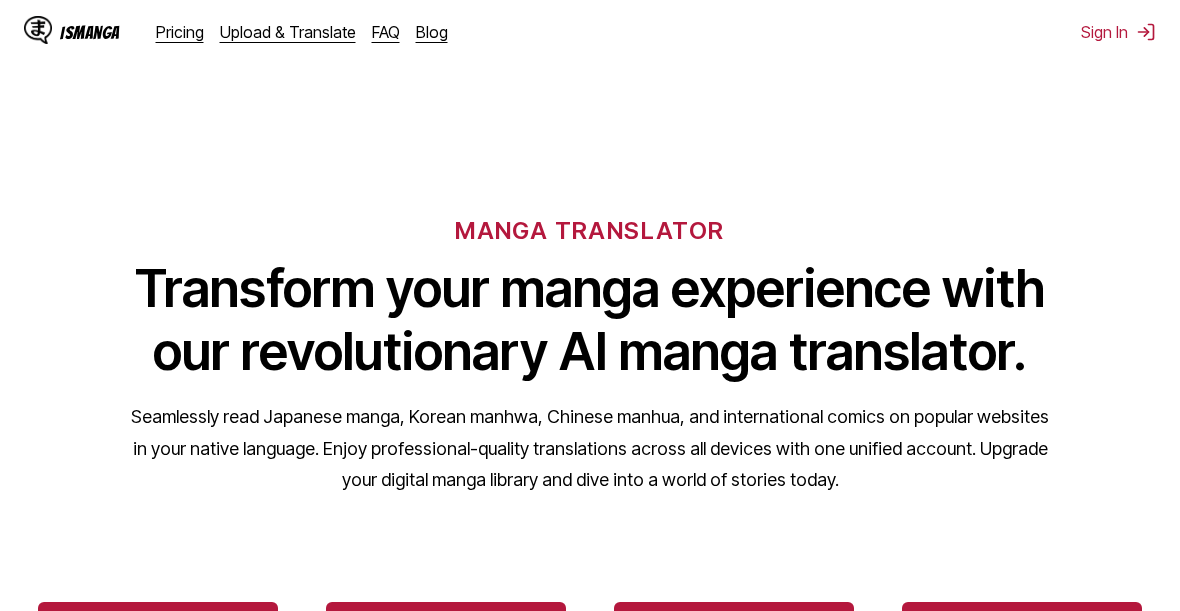 click on "Upload & Translate" at bounding box center [288, 32] 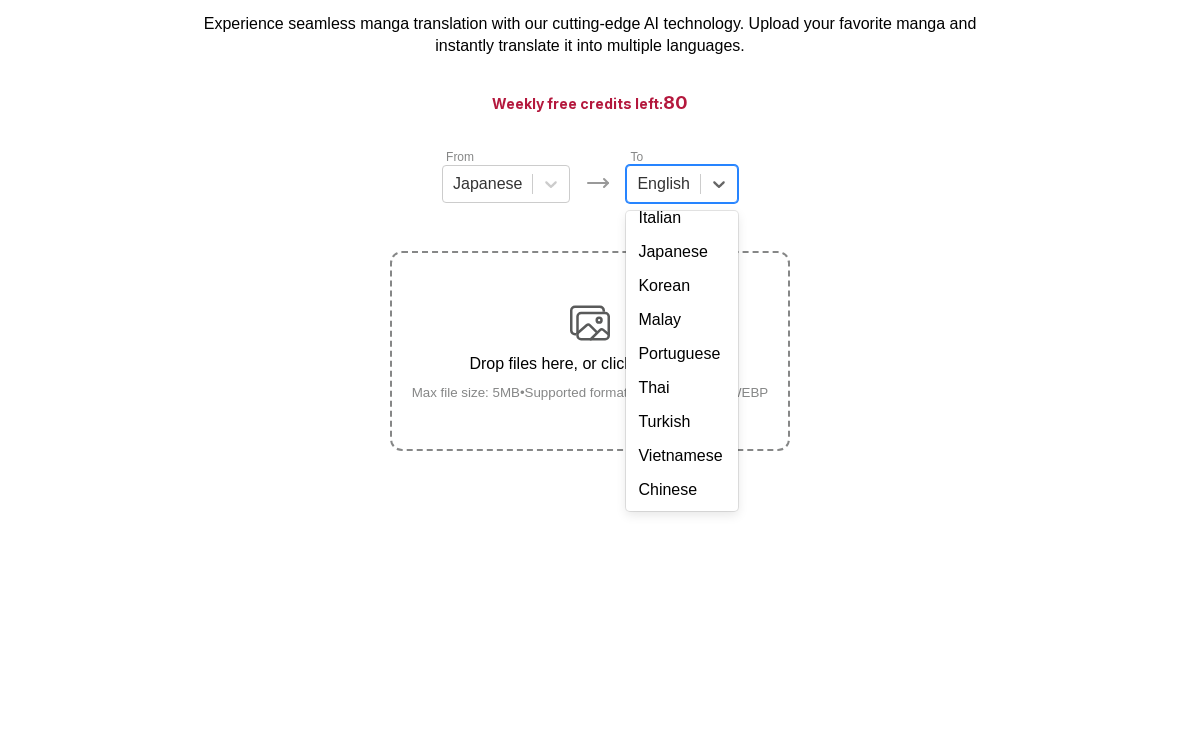 scroll, scrollTop: 191, scrollLeft: 0, axis: vertical 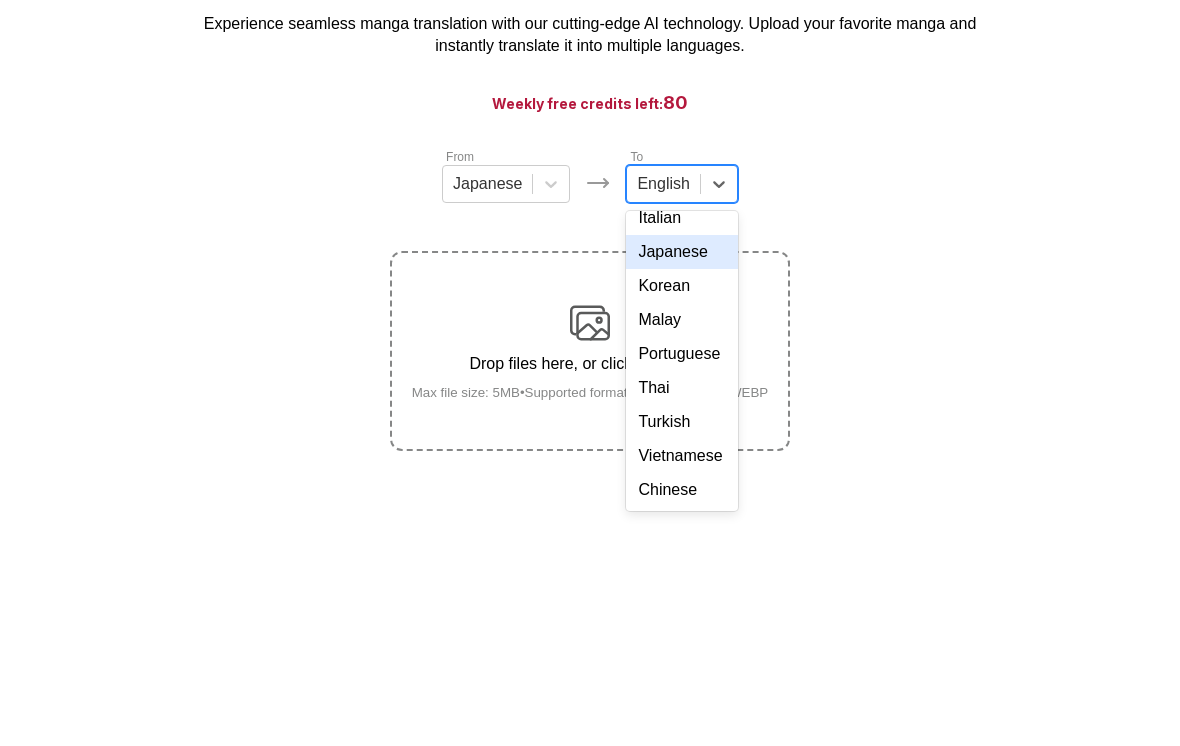 click on "Japanese" at bounding box center (681, 424) 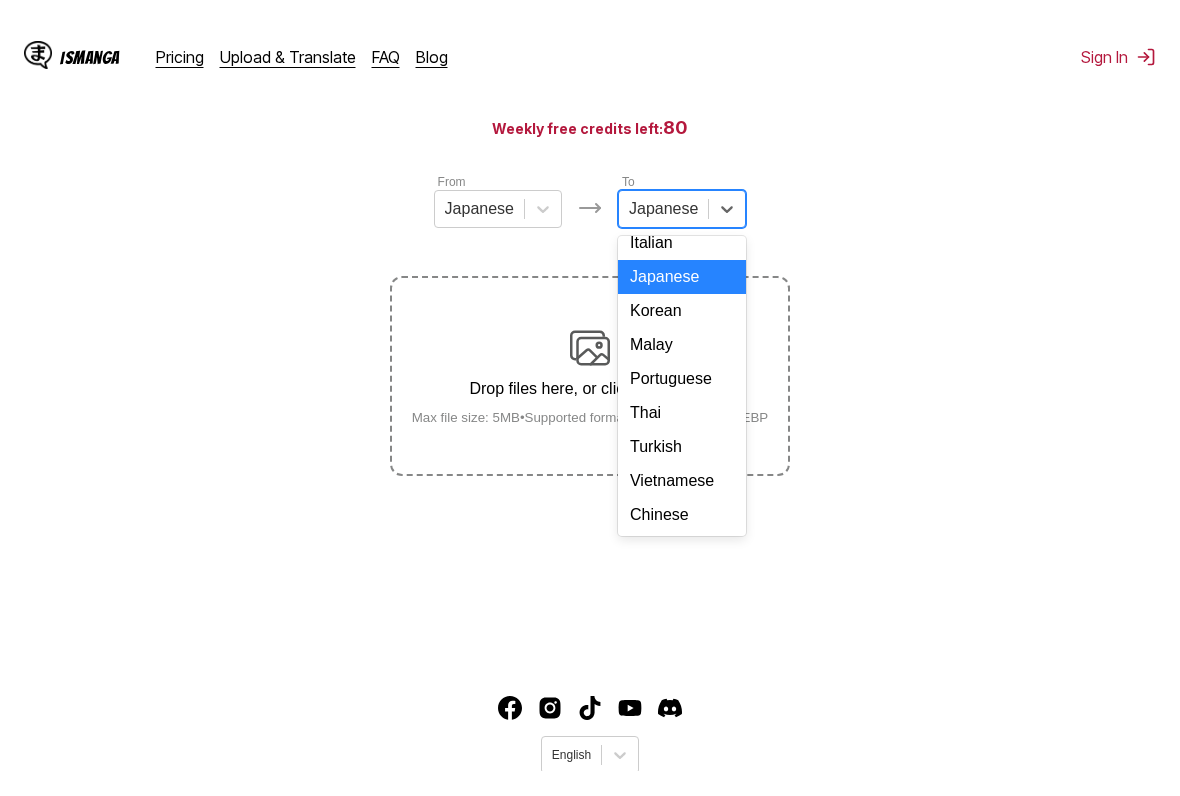 scroll, scrollTop: 191, scrollLeft: 0, axis: vertical 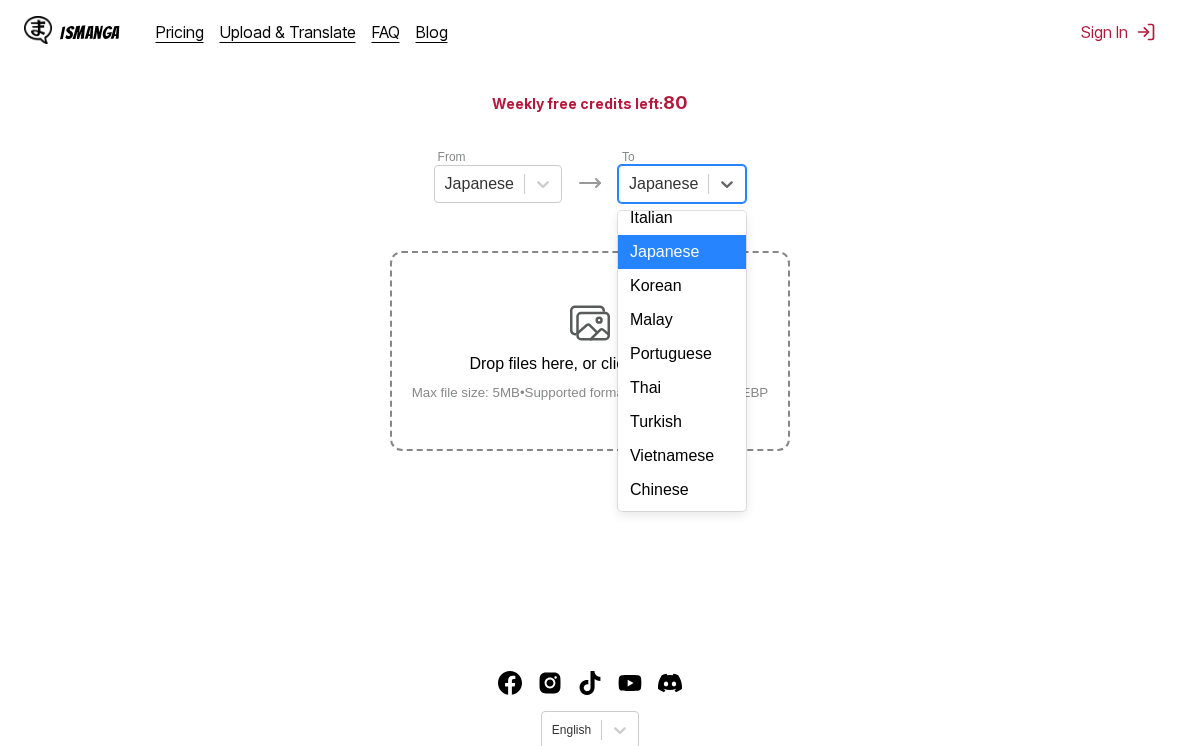 click on "Korean" at bounding box center [682, 286] 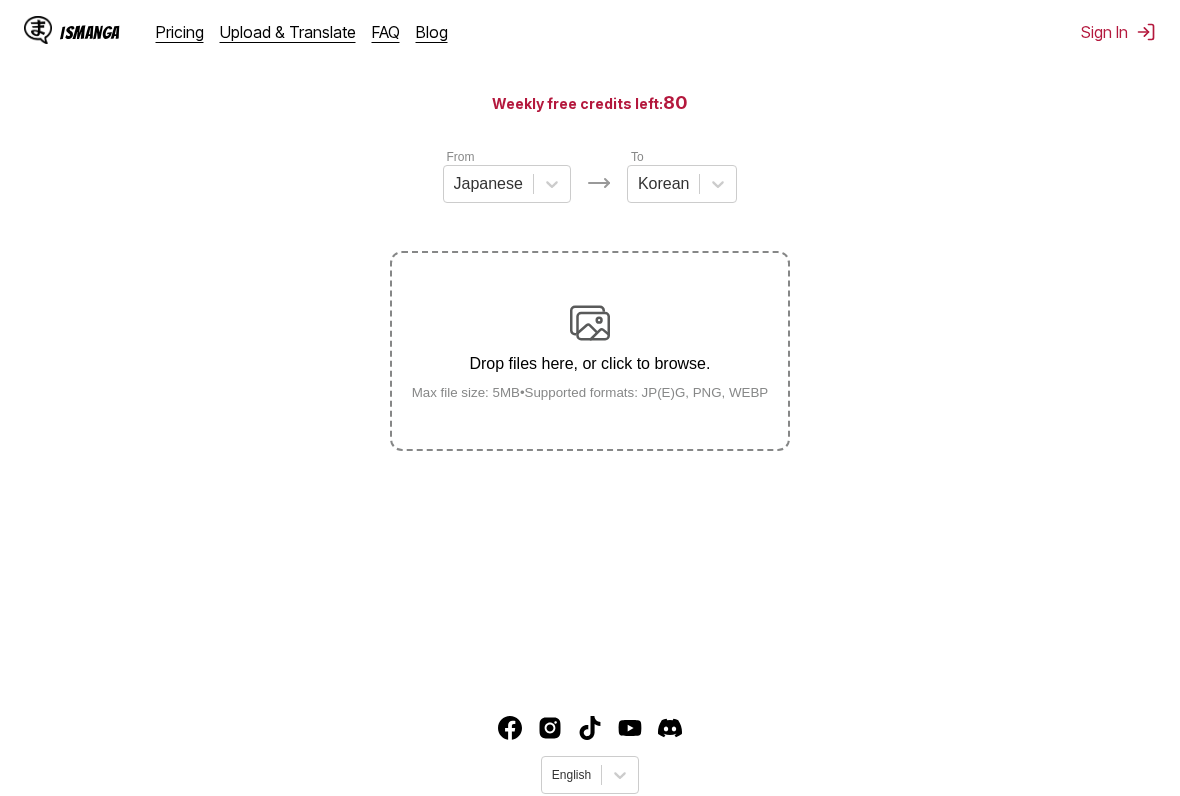 click on "Drop files here, or click to browse. Max file size: 5MB  •  Supported formats: JP(E)G, PNG, WEBP" at bounding box center [590, 351] 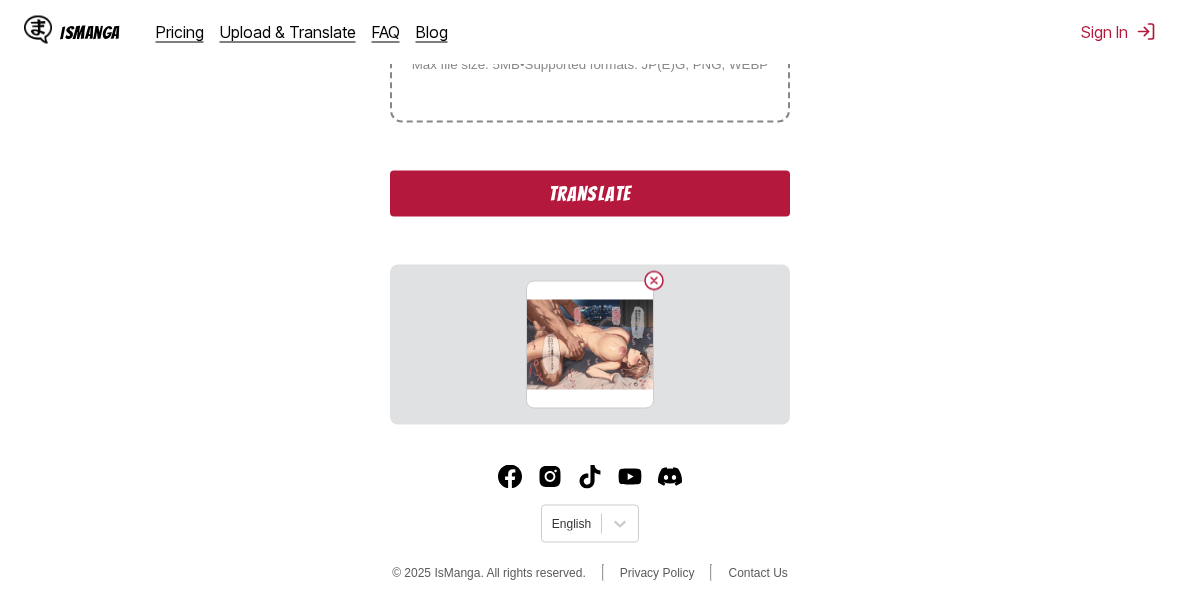 click on "Translate" at bounding box center [590, 194] 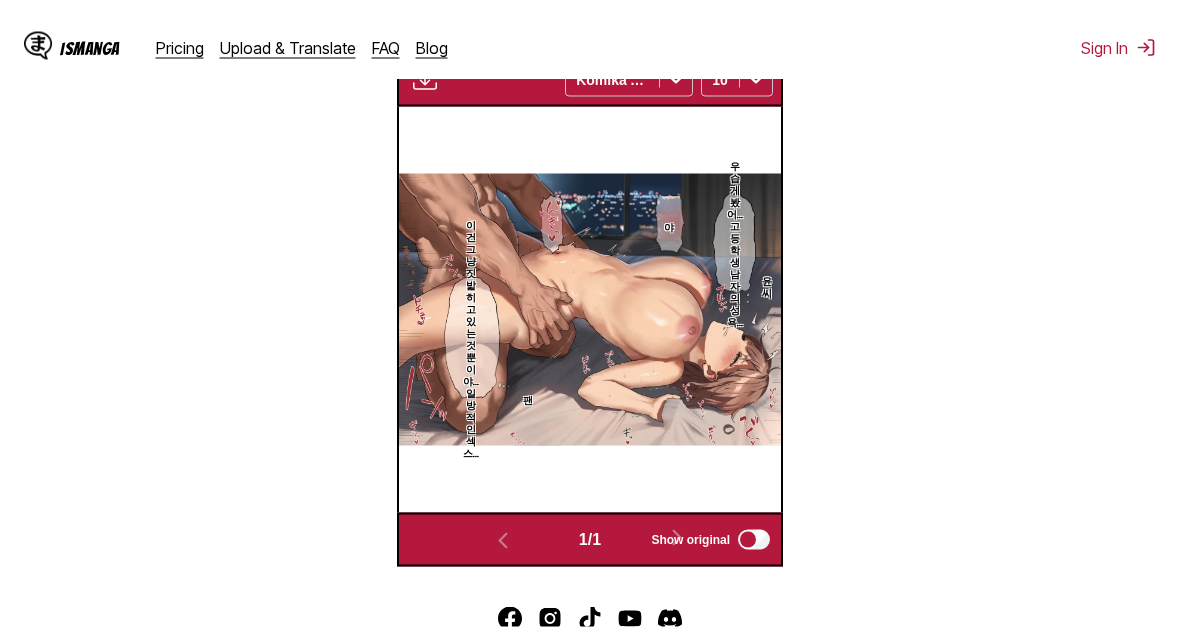 scroll, scrollTop: 637, scrollLeft: 0, axis: vertical 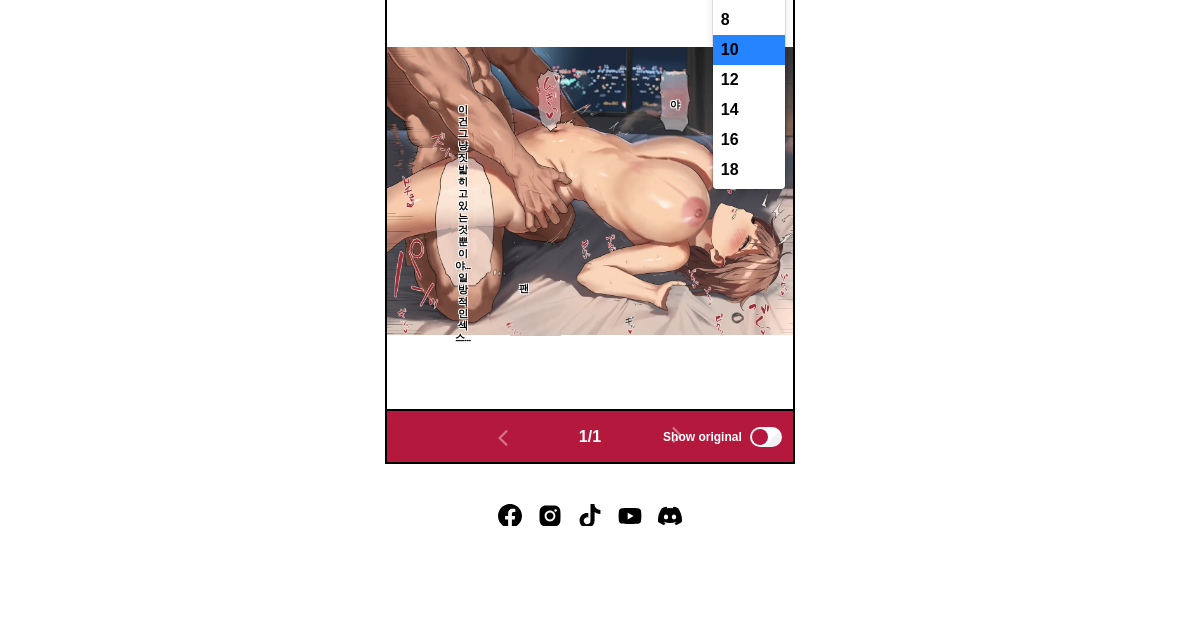click on "8" at bounding box center (749, 136) 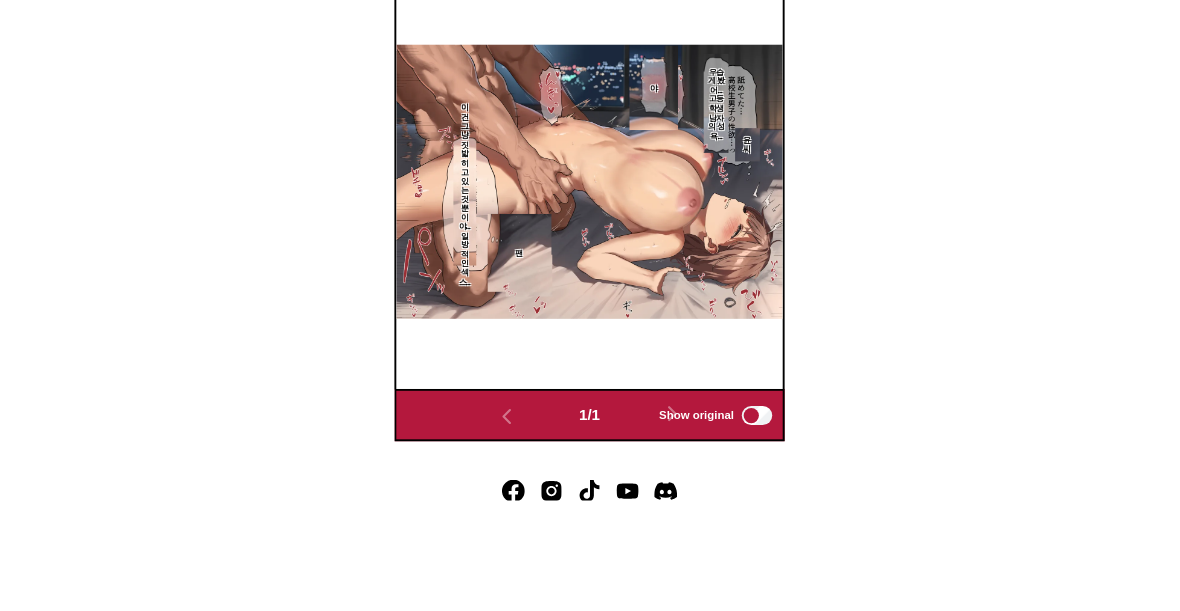 scroll, scrollTop: 752, scrollLeft: 0, axis: vertical 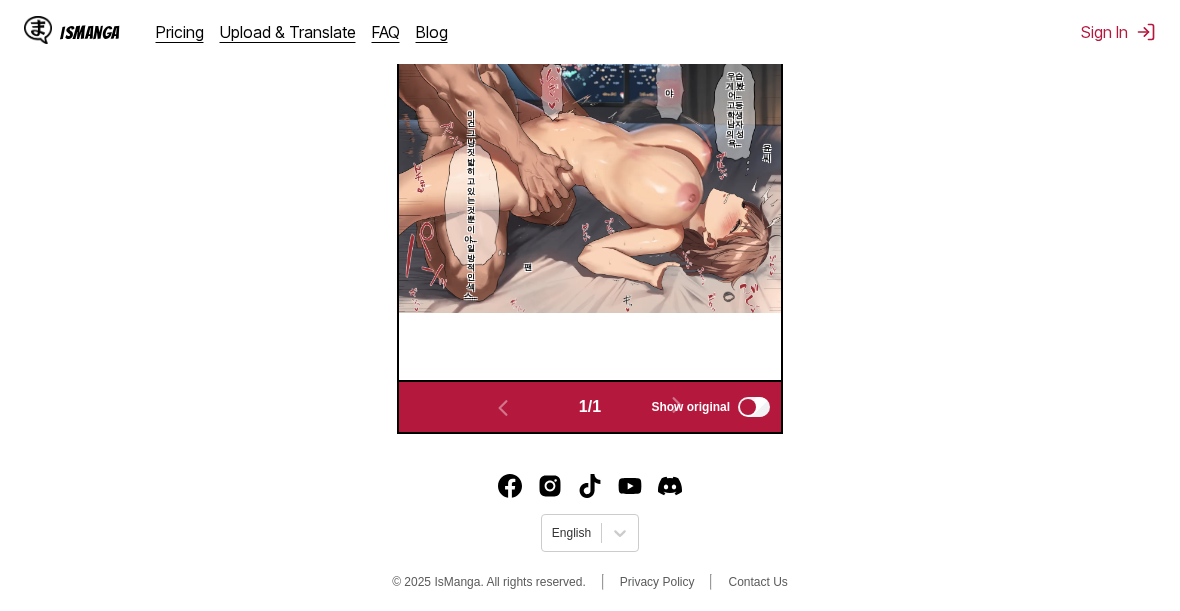 click at bounding box center [590, 177] 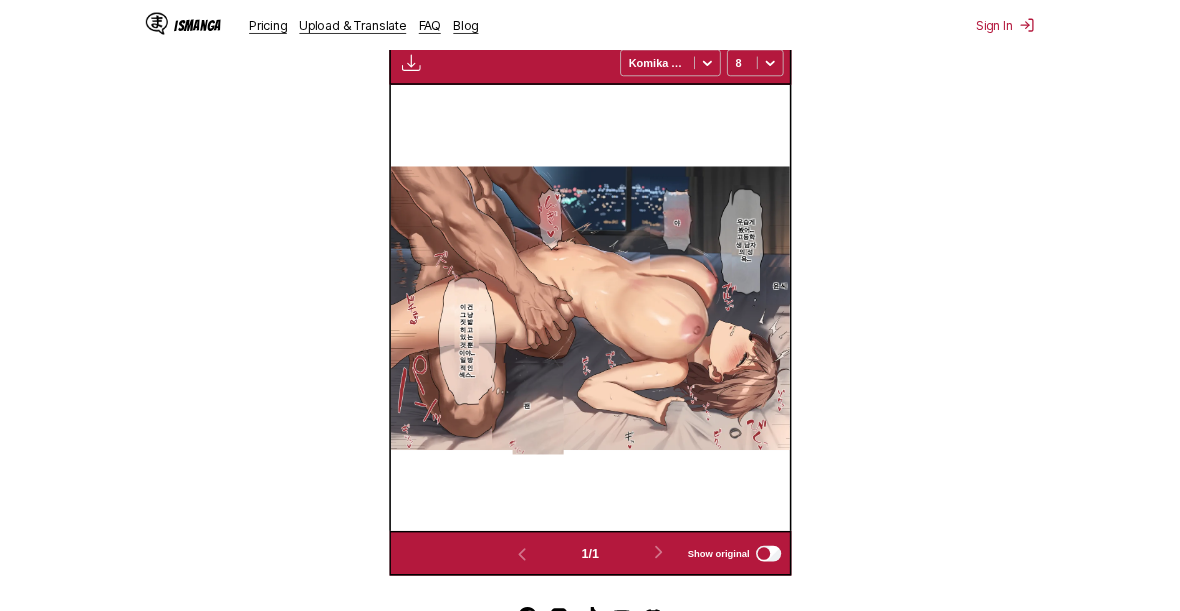 scroll, scrollTop: 632, scrollLeft: 0, axis: vertical 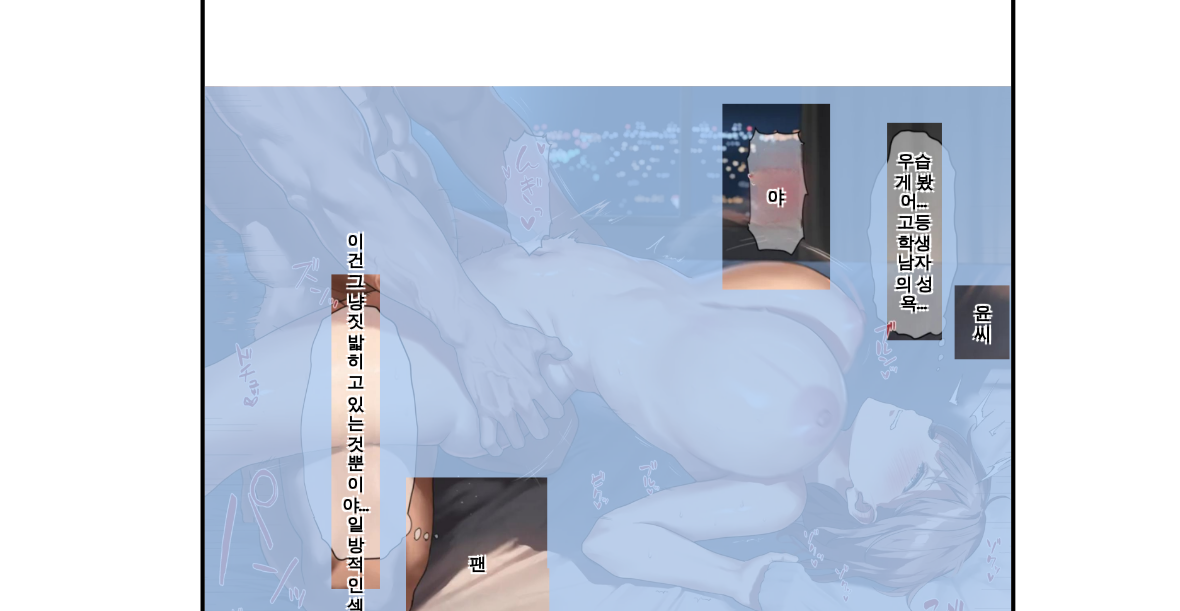 click on "From Japanese To Korean Drop files here, or click to browse. Max file size: 5MB  •  Supported formats: JP(E)G, PNG, WEBP Available for premium users only Komika Axis 8 우습게 봤어… 고등학생 남자의 성욕… 야 [LAST] 씨 이건 그냥 짓밟히고 있는 것뿐이야… 일방적인 섹스… 응 팬 1  /  1 Show original" at bounding box center [590, 120] 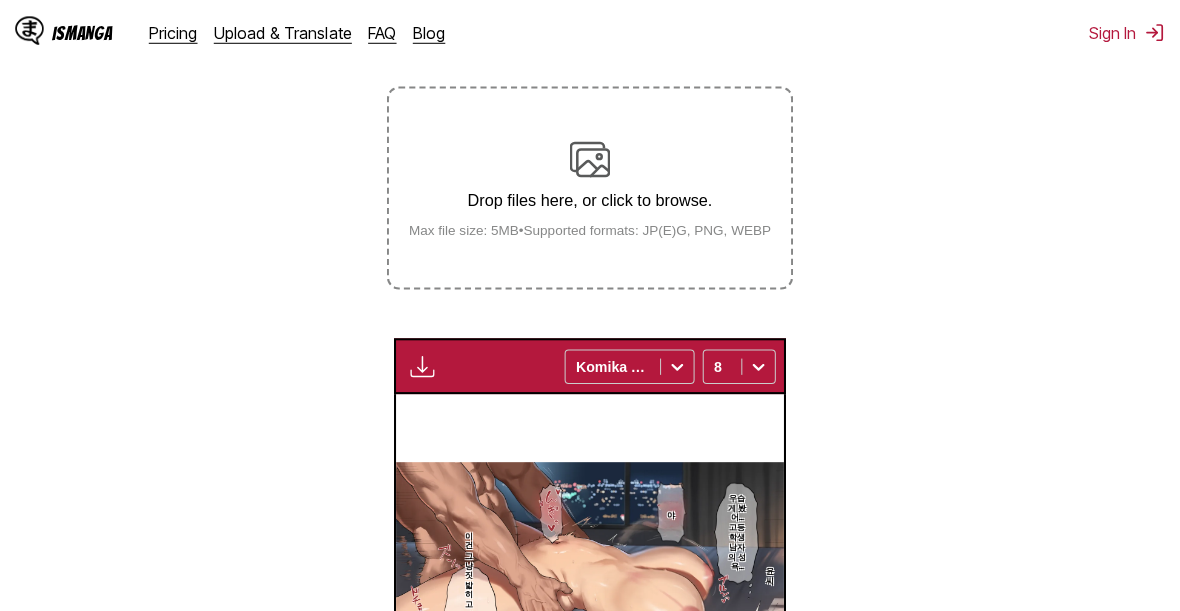 scroll, scrollTop: 300, scrollLeft: 0, axis: vertical 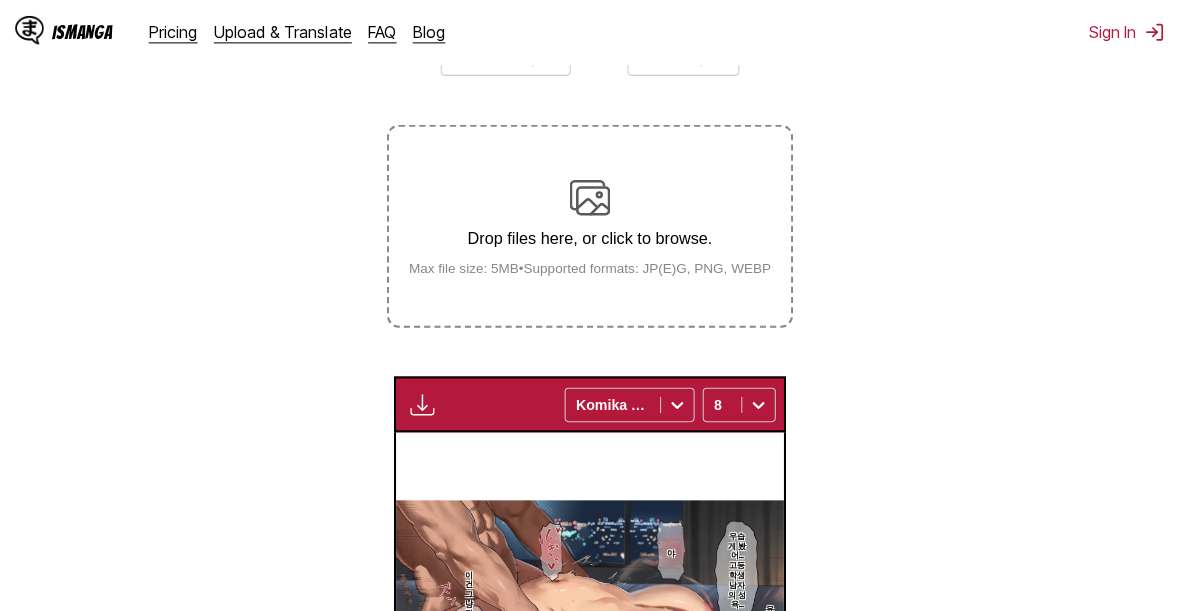 click at bounding box center [590, 195] 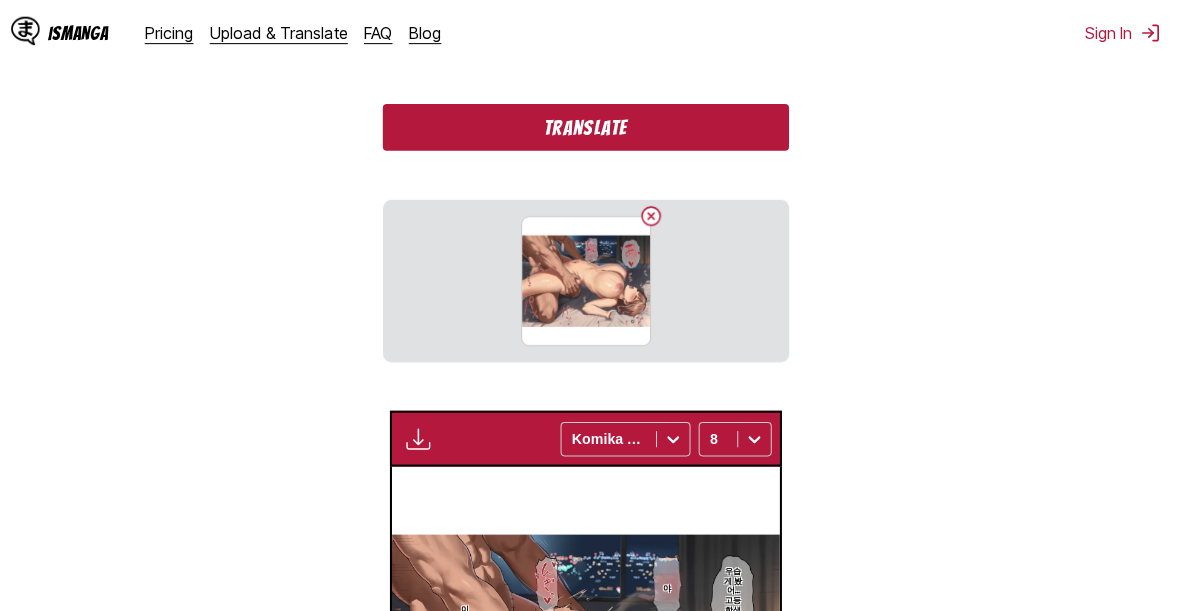 scroll, scrollTop: 568, scrollLeft: 0, axis: vertical 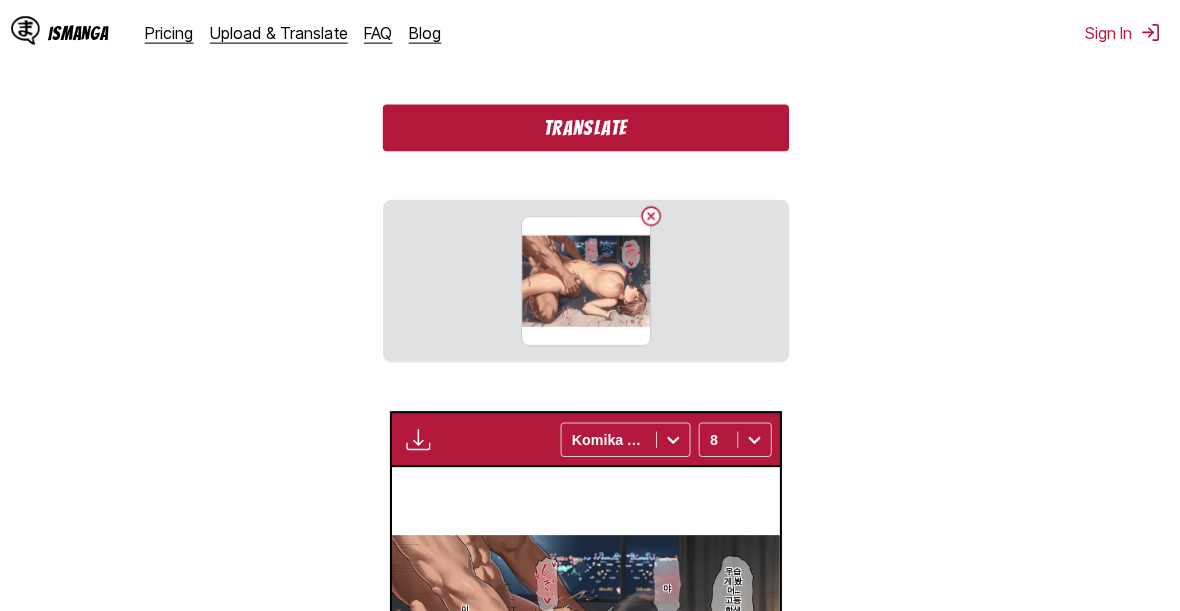 click on "Translate" at bounding box center (590, 126) 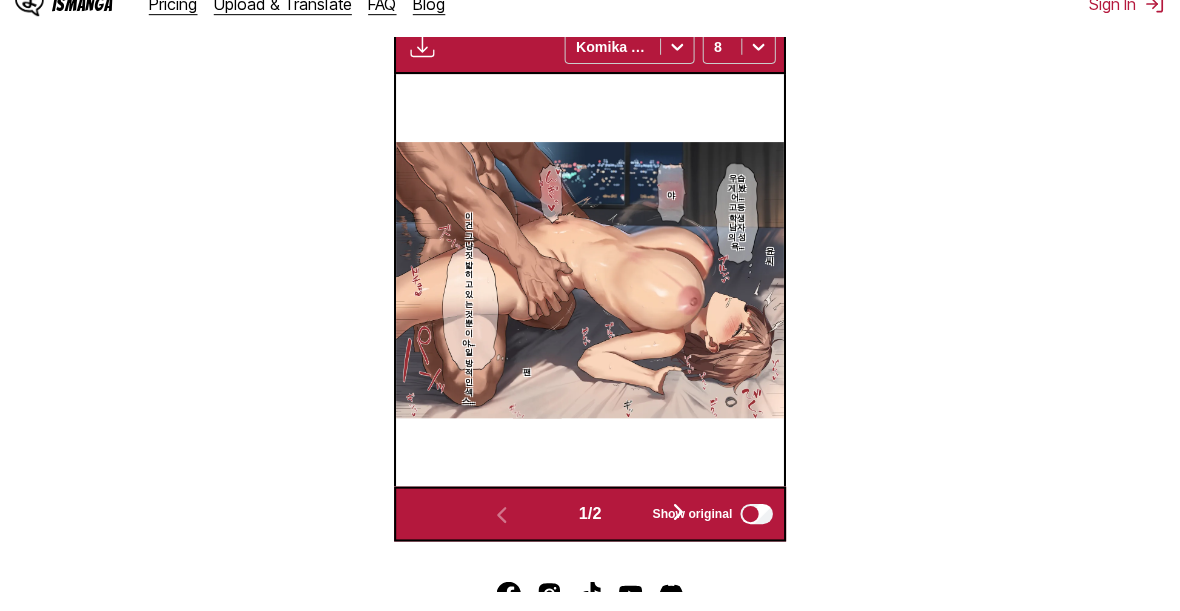 scroll, scrollTop: 715, scrollLeft: 0, axis: vertical 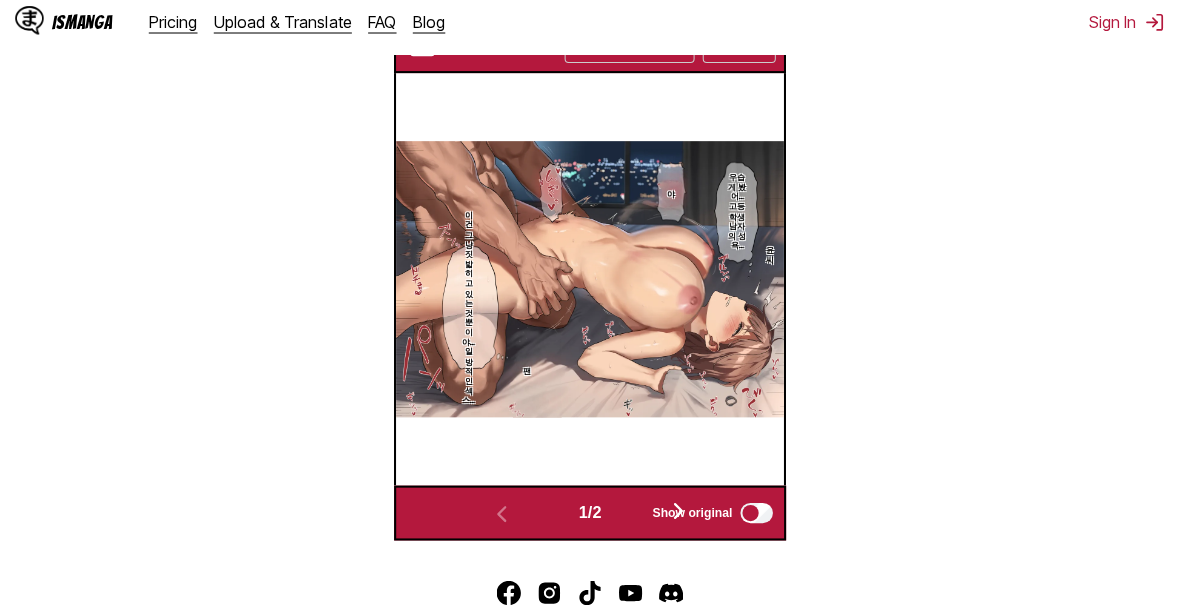 click on "Show original" at bounding box center (690, 515) 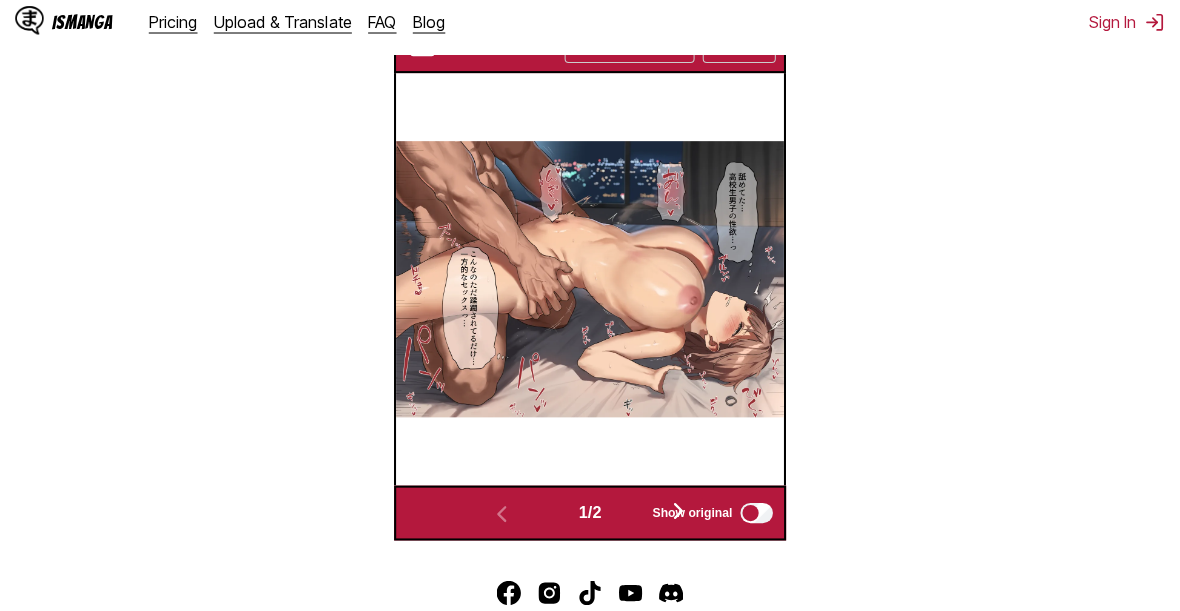 click on "Show original" at bounding box center [690, 515] 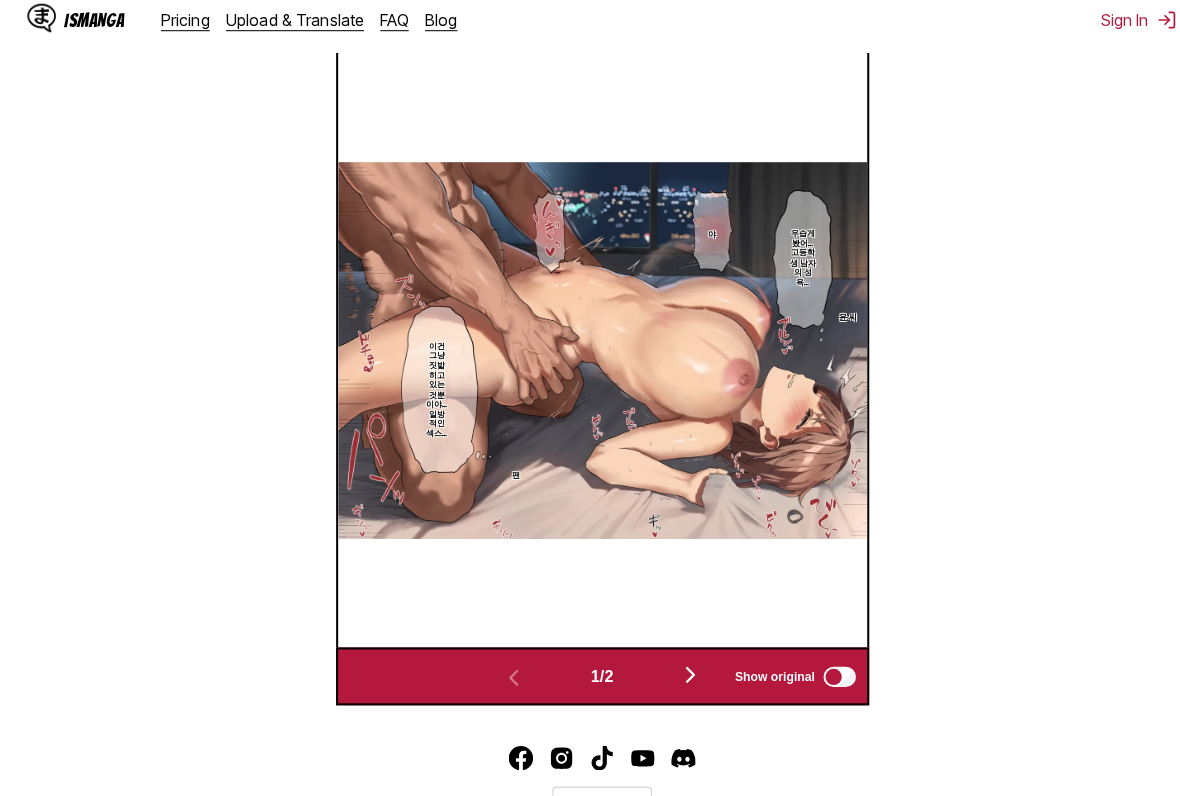 scroll, scrollTop: 779, scrollLeft: 0, axis: vertical 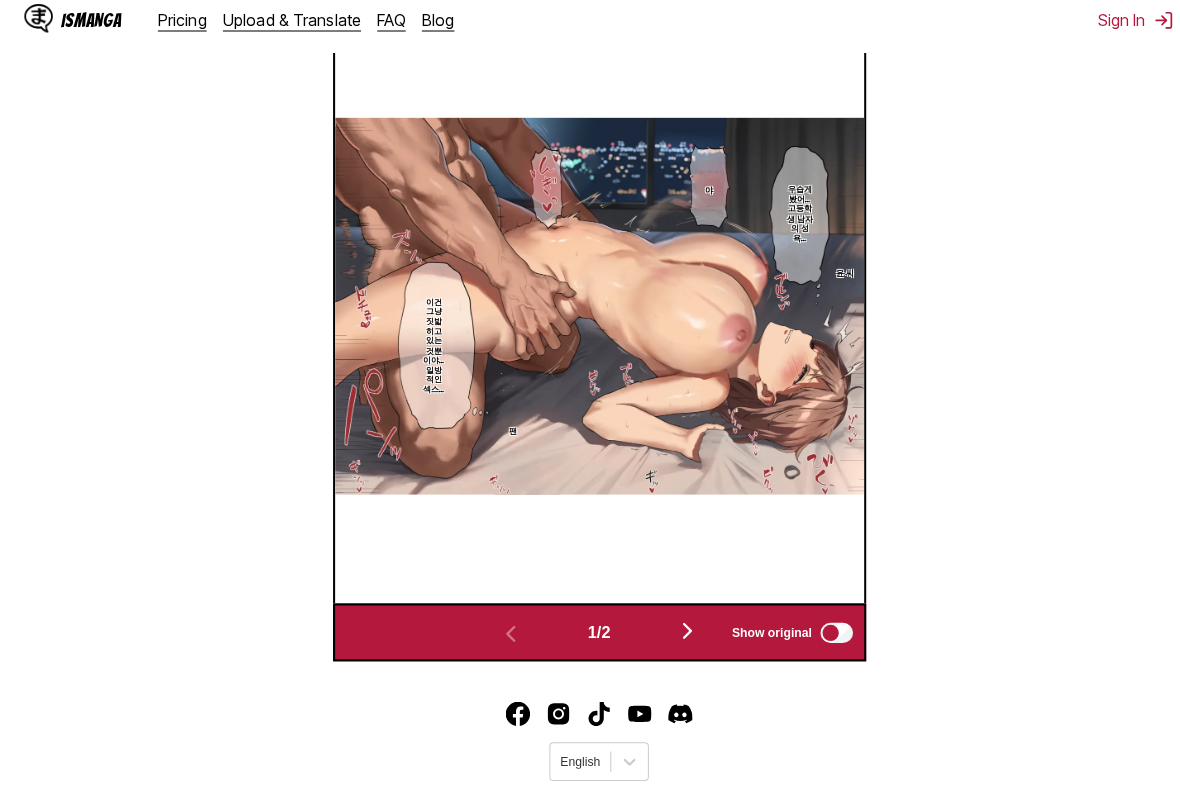 click at bounding box center (677, 633) 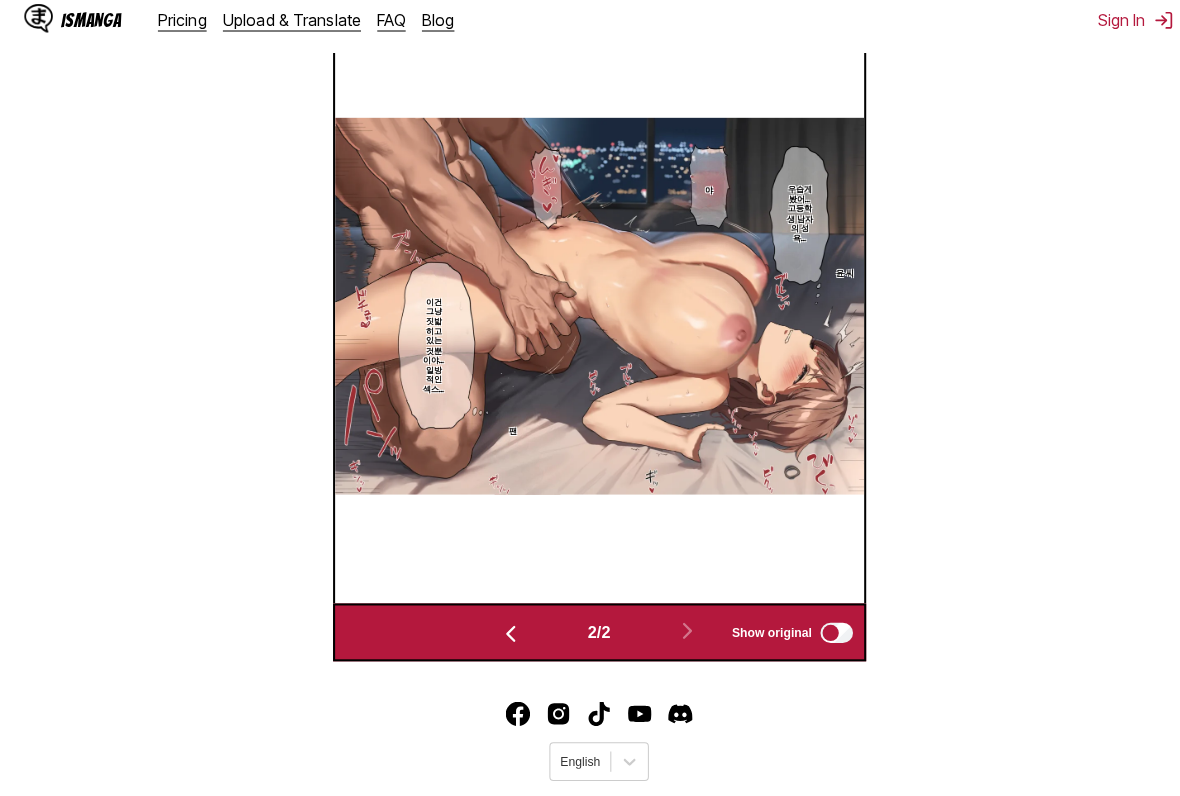 scroll, scrollTop: 0, scrollLeft: 521, axis: horizontal 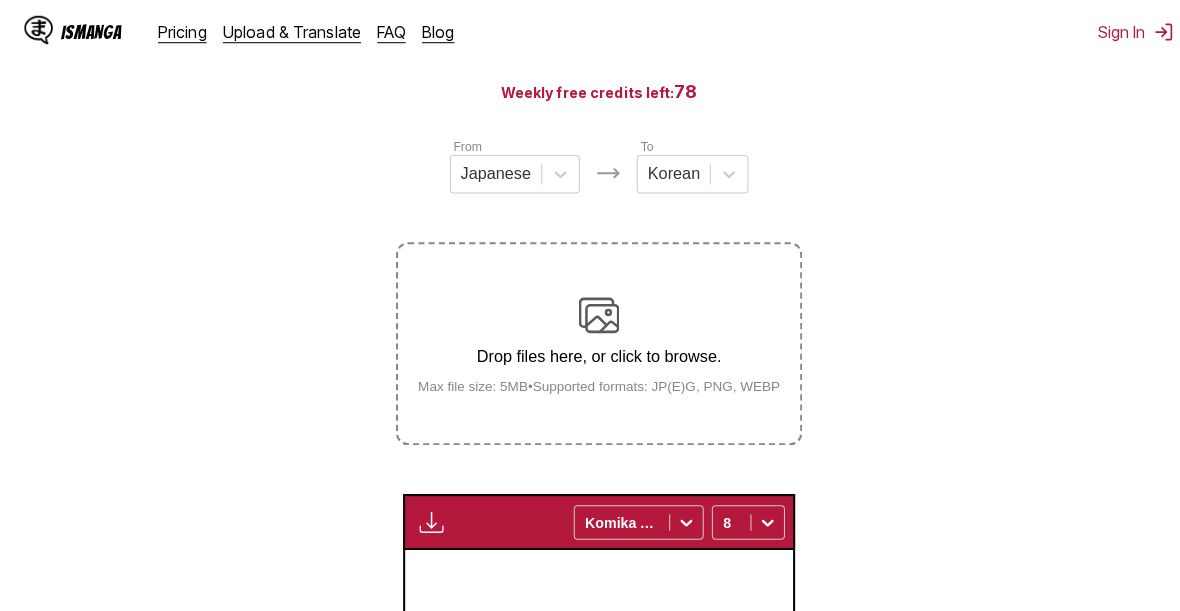 click at bounding box center [590, 311] 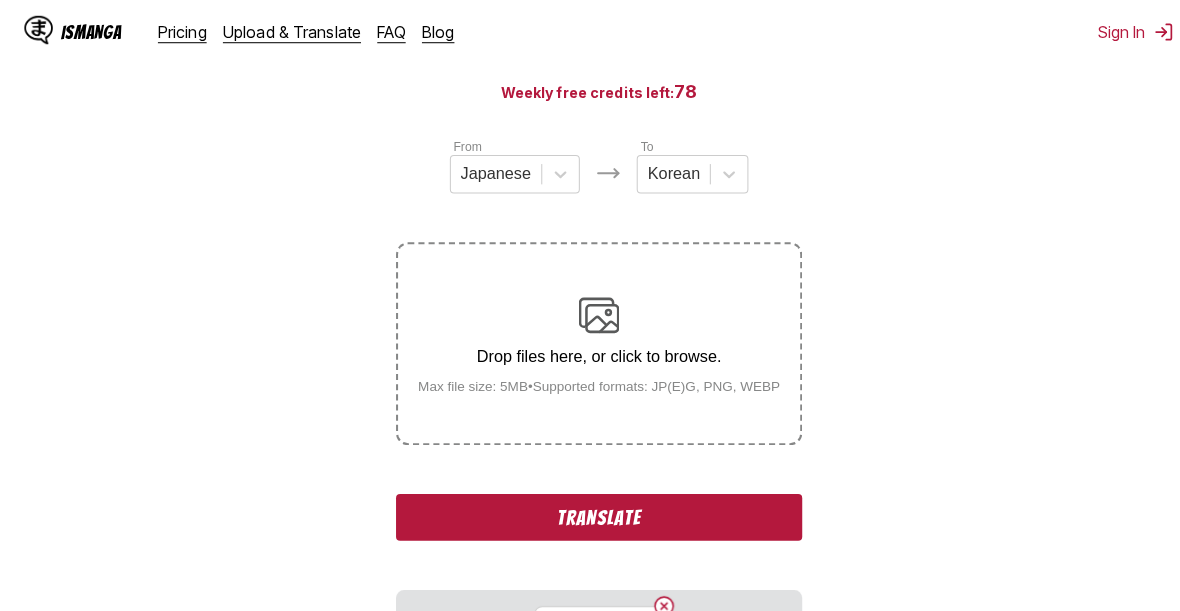 click on "Translate" at bounding box center (590, 510) 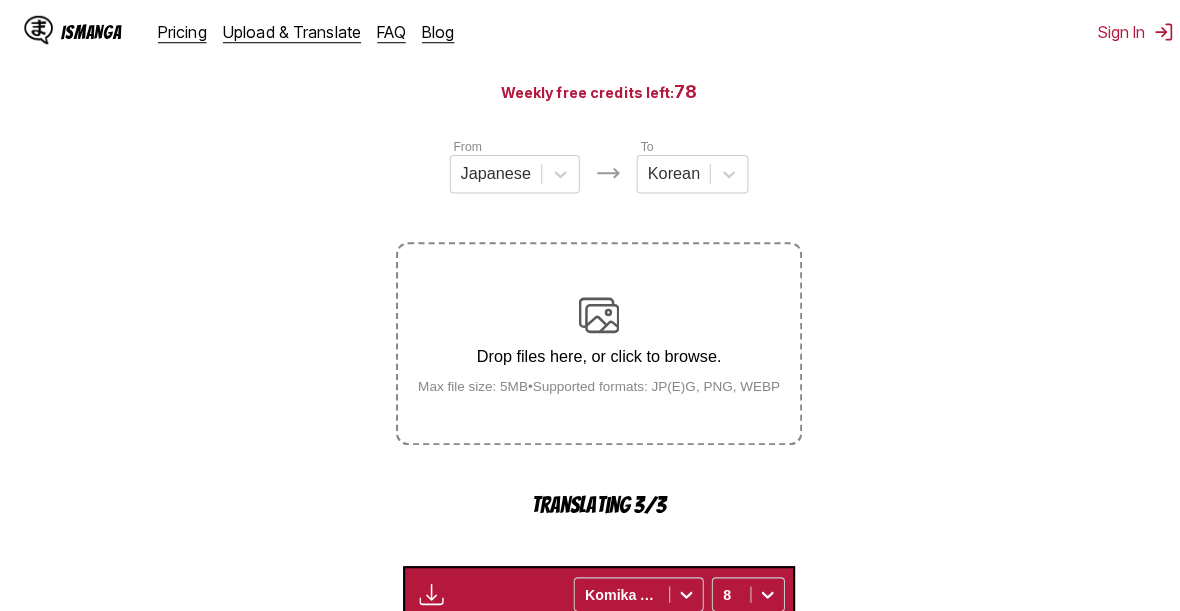 scroll, scrollTop: 222, scrollLeft: 0, axis: vertical 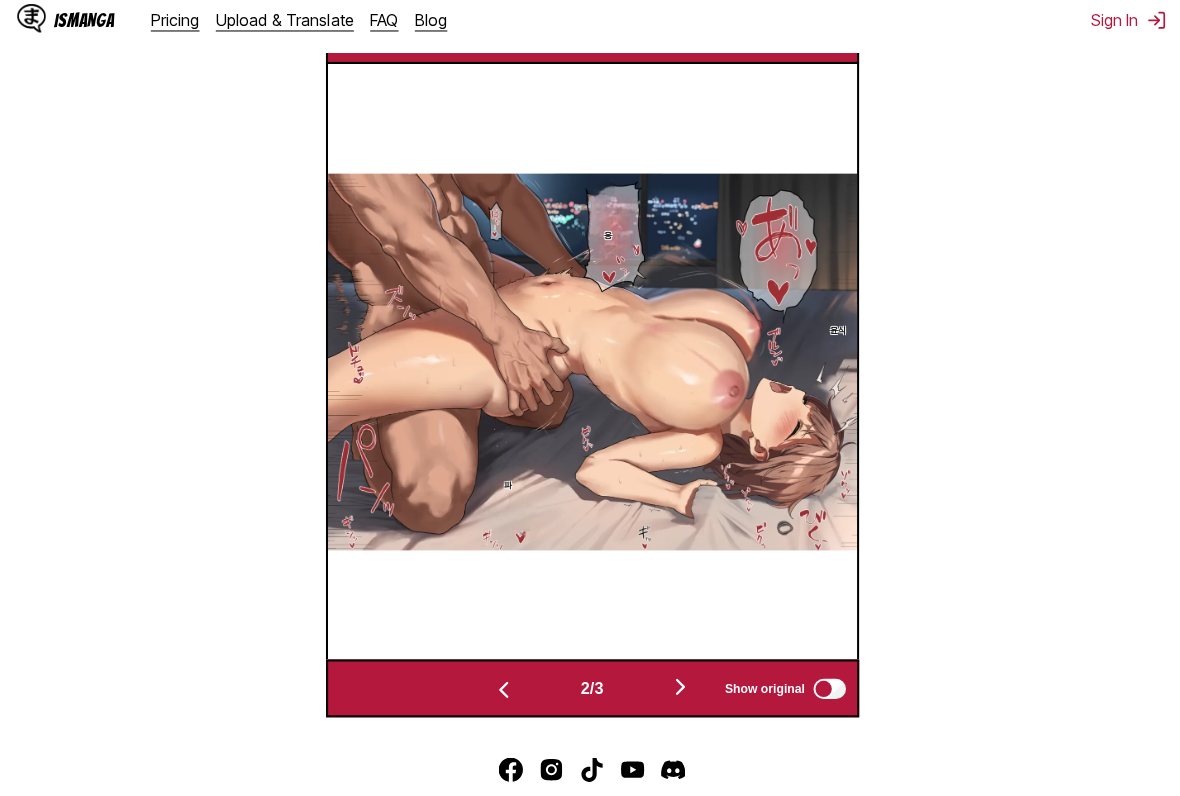 click at bounding box center (677, 688) 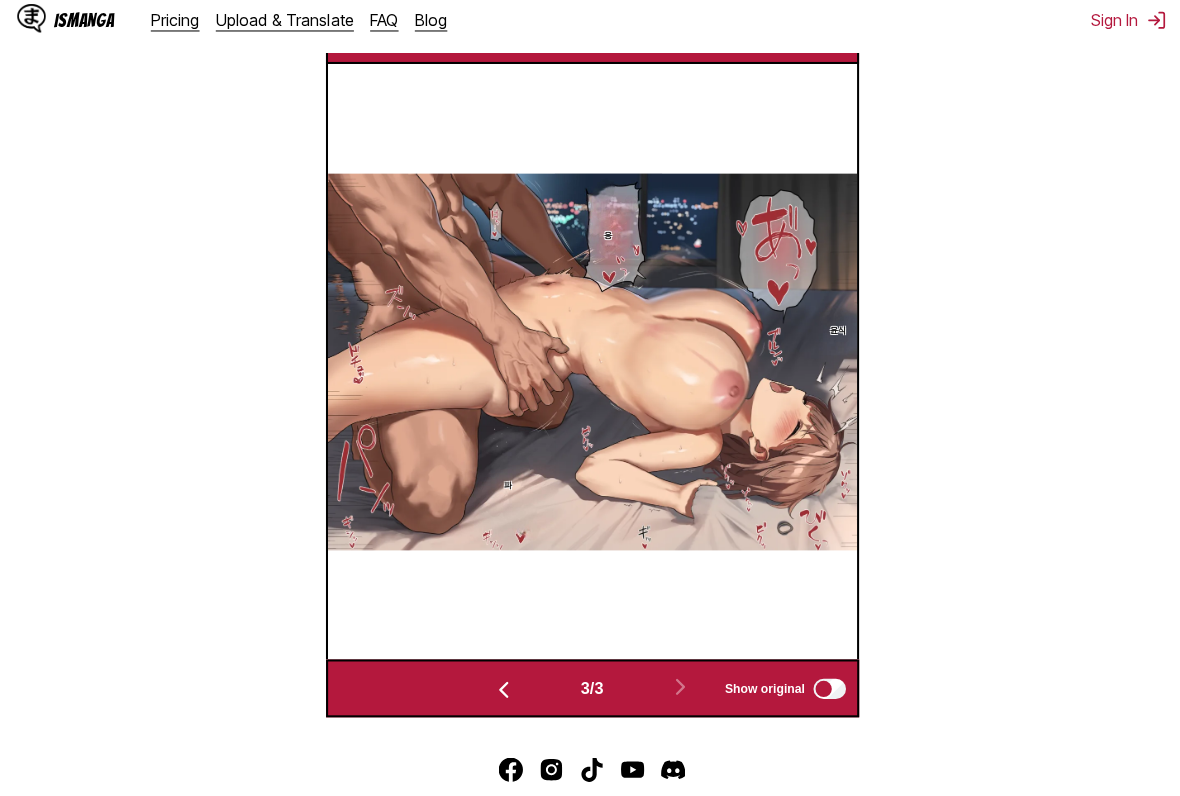 scroll, scrollTop: 0, scrollLeft: 1042, axis: horizontal 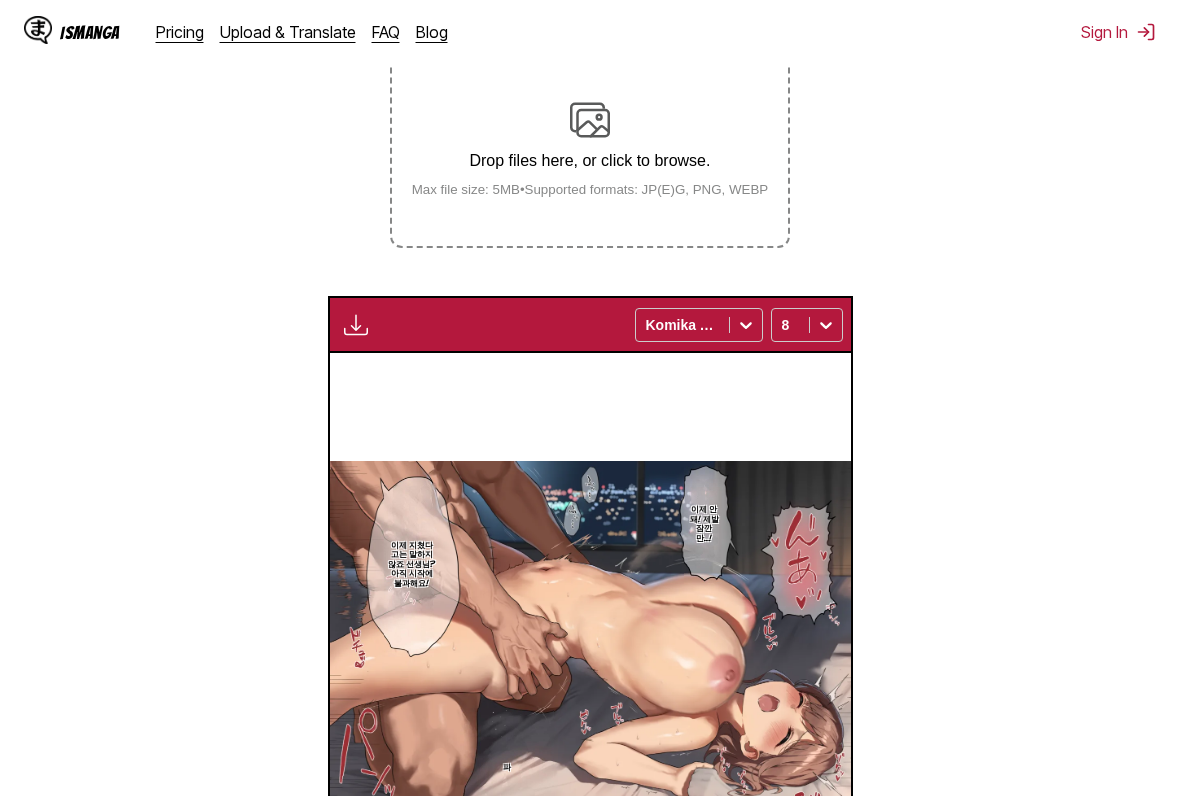 click at bounding box center [590, 120] 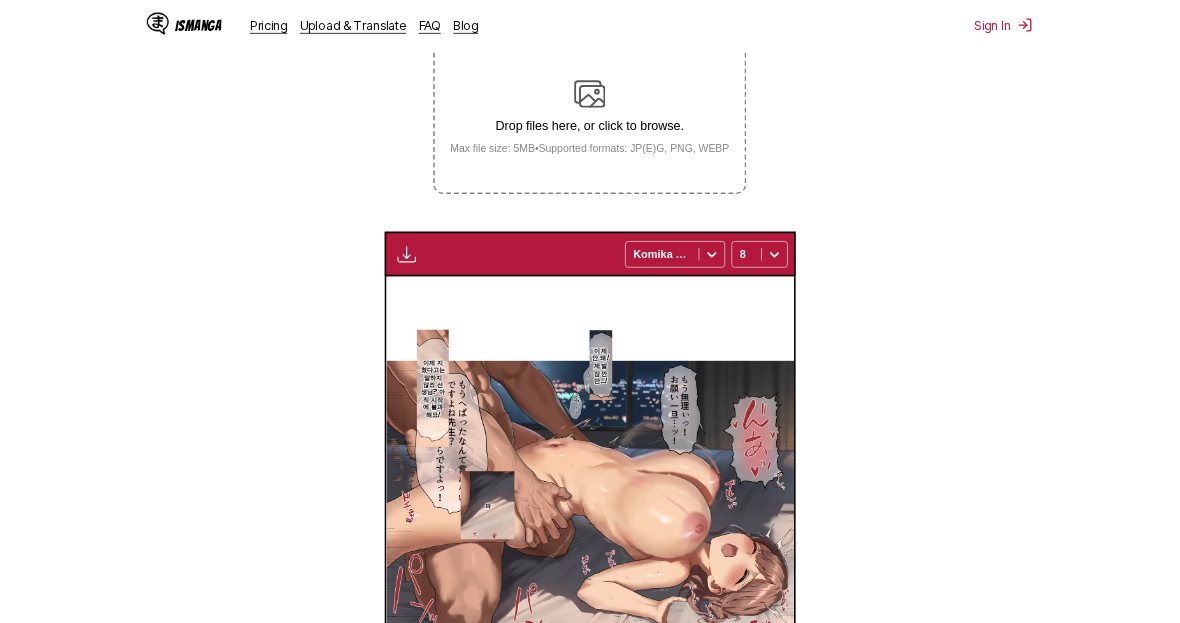 scroll, scrollTop: 535, scrollLeft: 0, axis: vertical 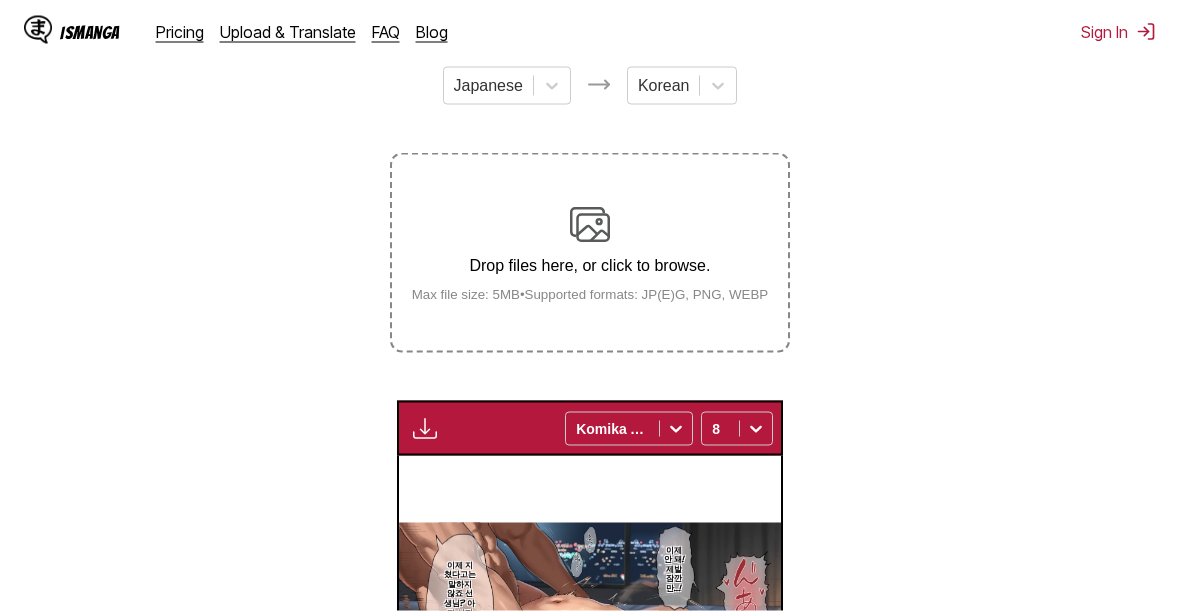 click at bounding box center (590, 225) 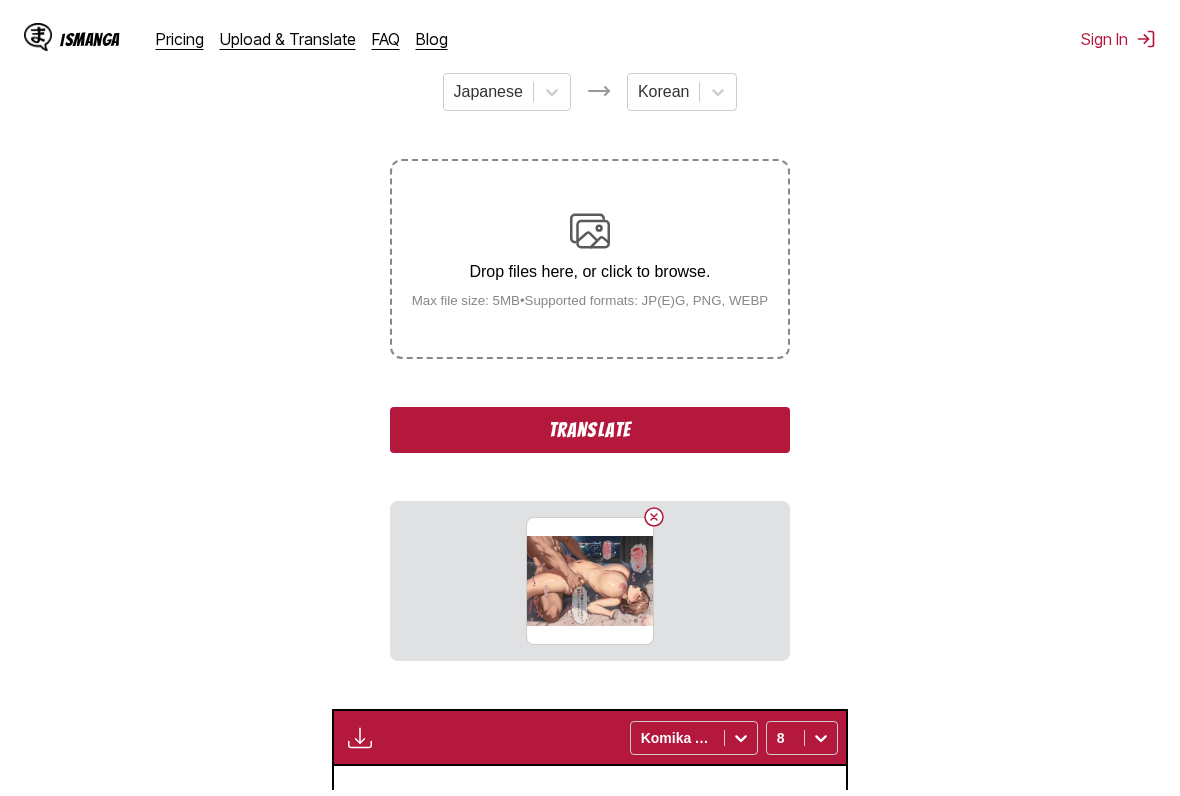 scroll, scrollTop: 281, scrollLeft: 0, axis: vertical 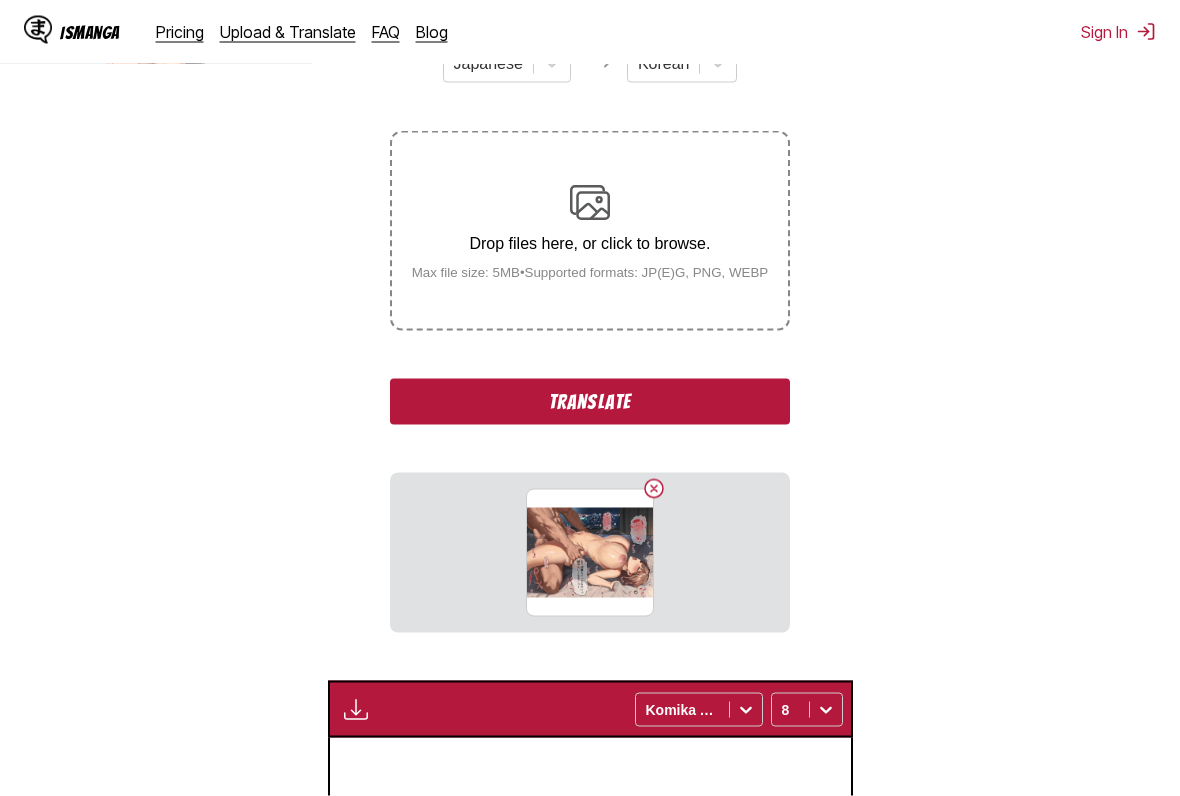 click on "Translate" at bounding box center (590, 402) 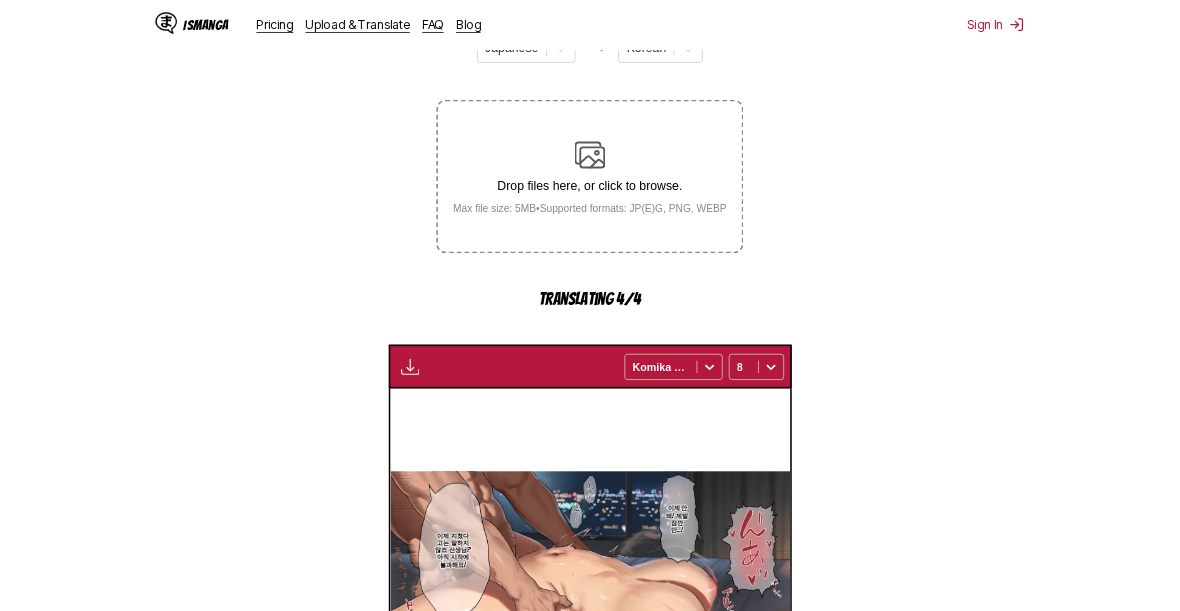 scroll, scrollTop: 619, scrollLeft: 0, axis: vertical 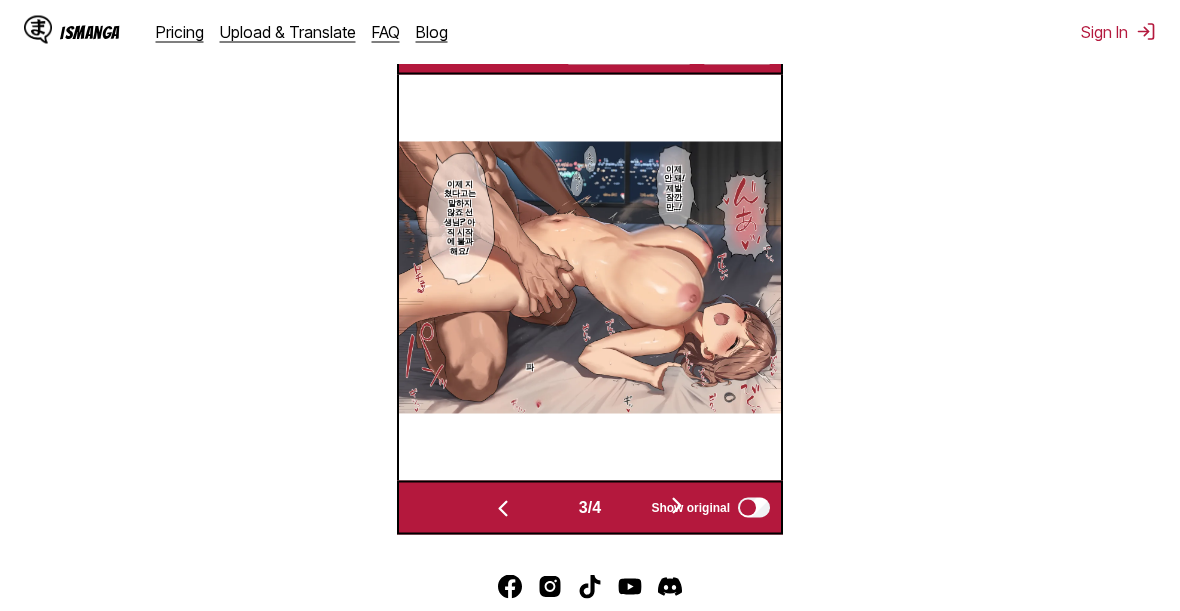 click on "Show original" at bounding box center [690, 508] 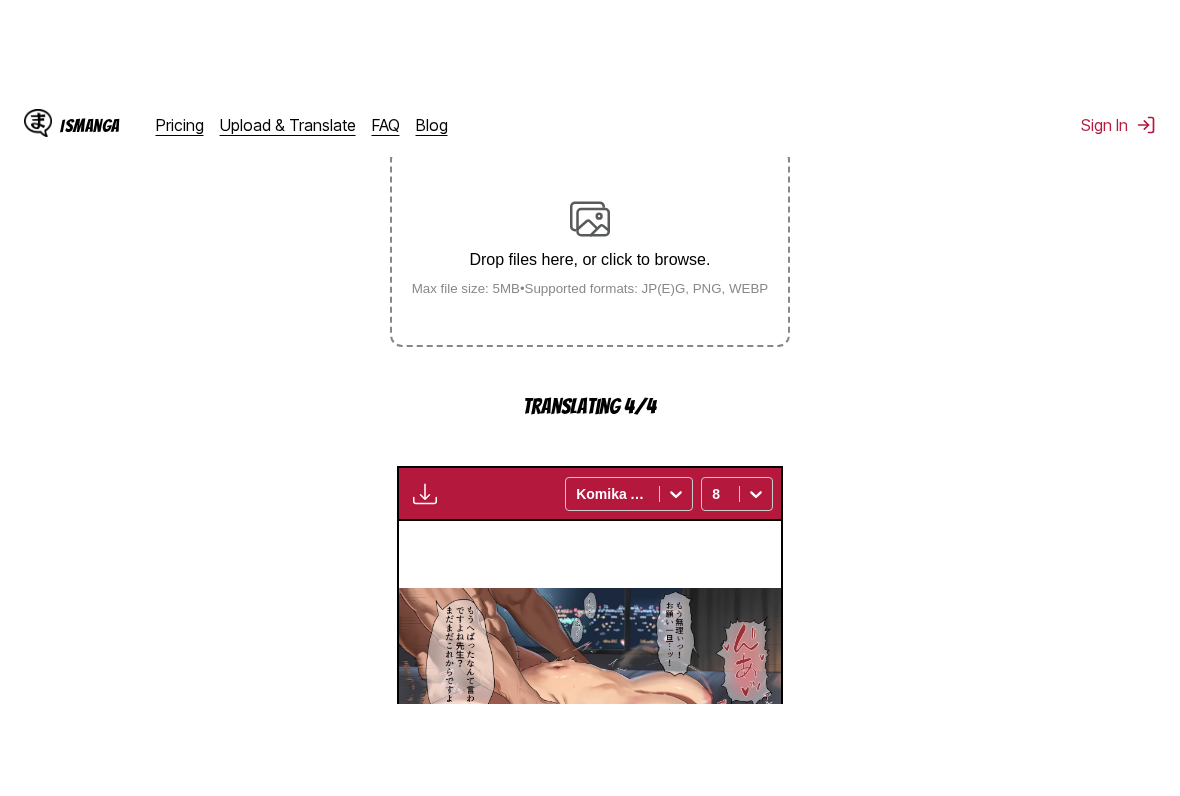 scroll, scrollTop: 617, scrollLeft: 0, axis: vertical 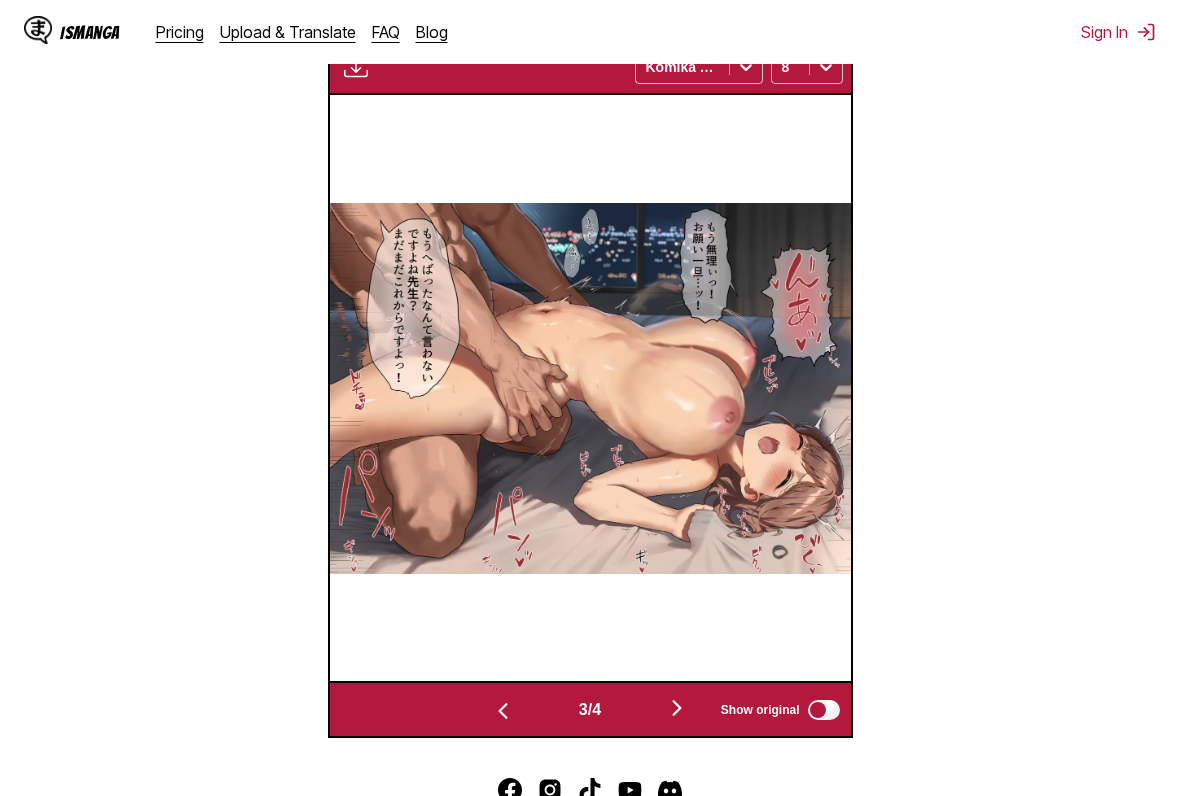 click at bounding box center (677, 708) 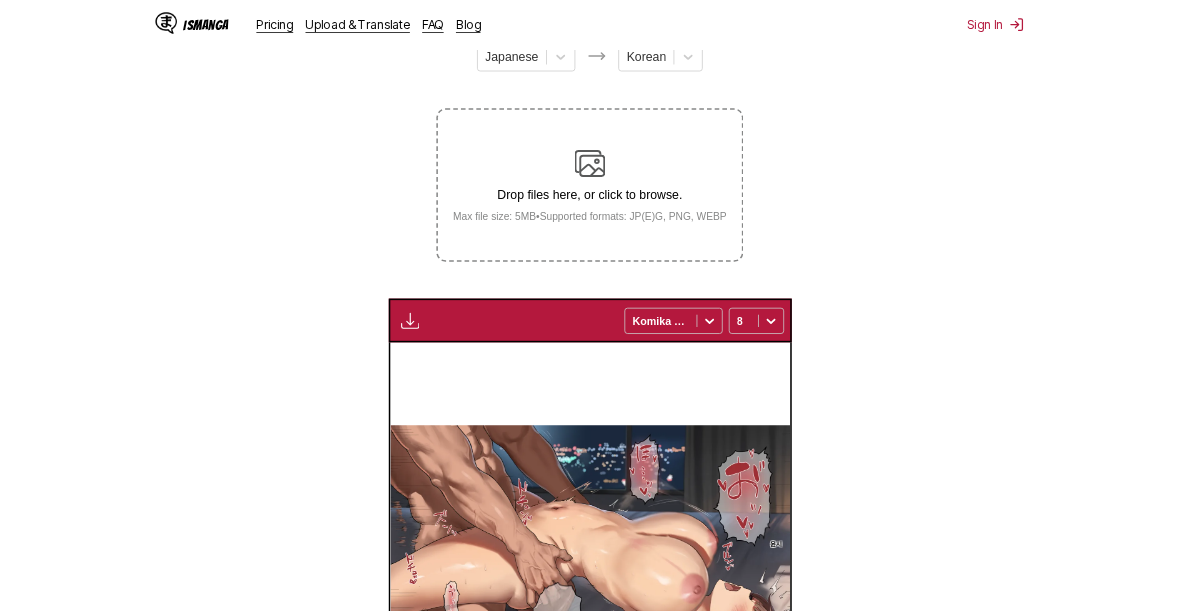 scroll, scrollTop: 547, scrollLeft: 0, axis: vertical 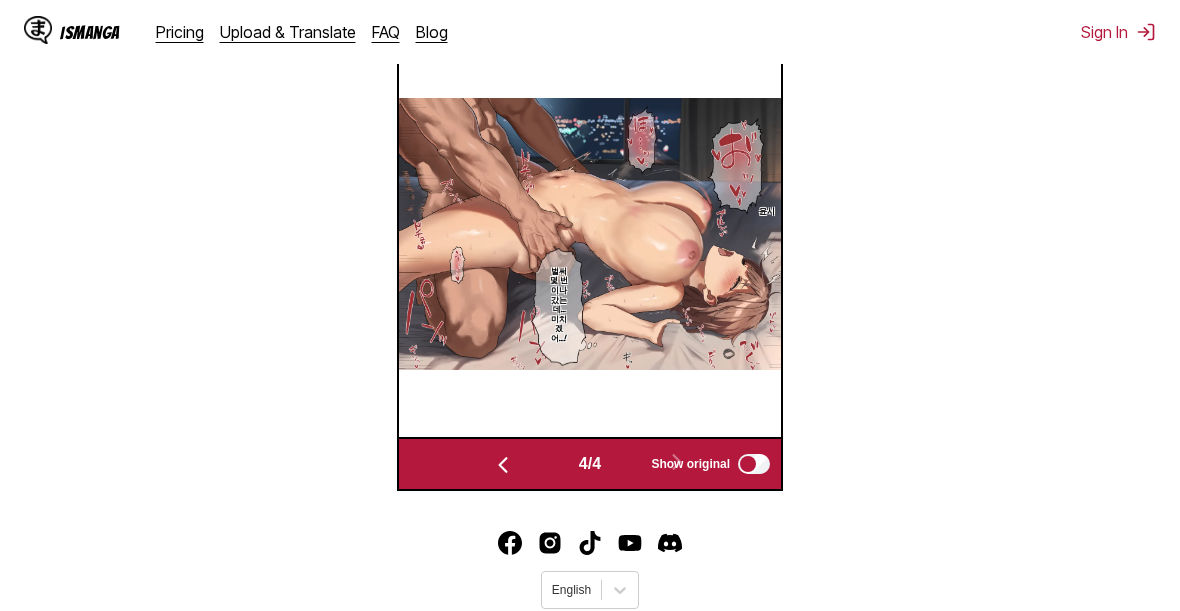 click on "From Japanese To Korean Drop files here, or click to browse. Max file size: 5MB  •  Supported formats: JP(E)G, PNG, WEBP Available for premium users only Komika Axis 8 우습게 봤어… 고등학생 남자의 성욕… 야 [LAST] 씨 이건 그냥 짓밟히고 있는 것뿐이야… 일방적인 섹스… 응 팬 응 [LAST] 파 이제 안 돼! 제발 잠깐만…! 이제 지쳤다고는 말하지 않죠 선생님? 아직 시작에 불과해요! 파 [LAST] 벌써 몇 번이나 갔는데… 미치겠어…! 4  /  4 Show original" at bounding box center [590, 57] 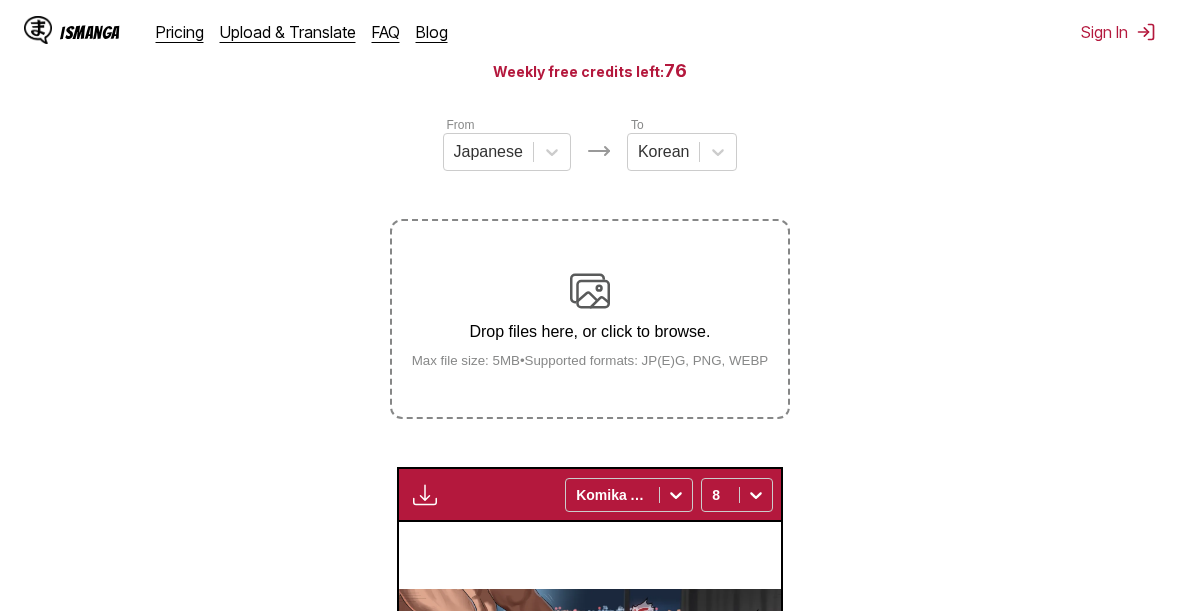 scroll, scrollTop: 177, scrollLeft: 0, axis: vertical 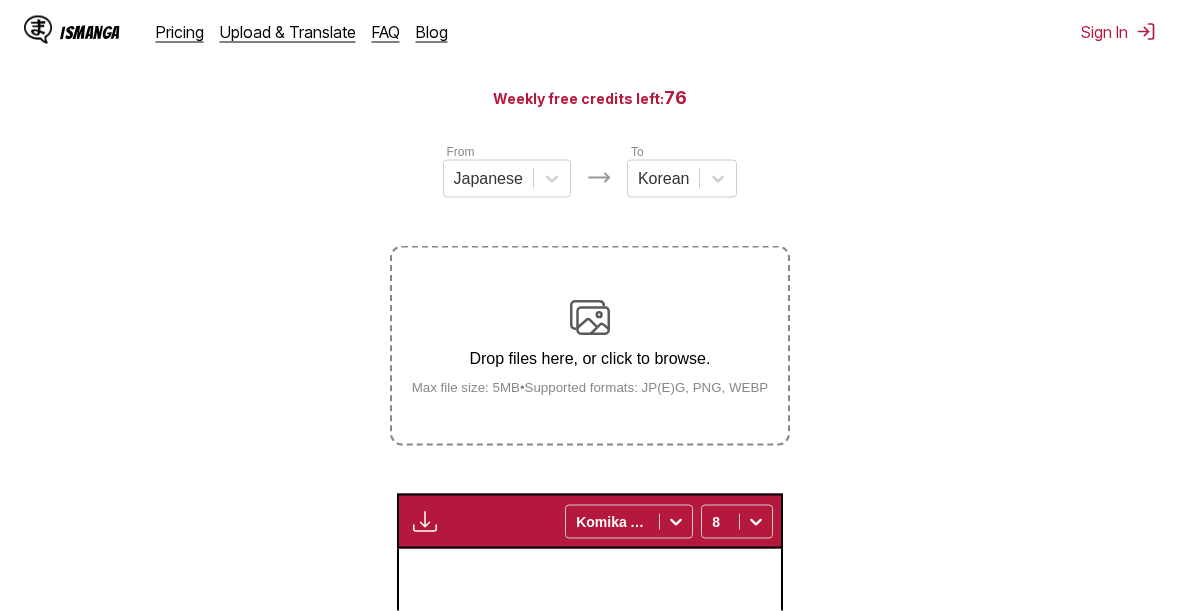 click at bounding box center (590, 318) 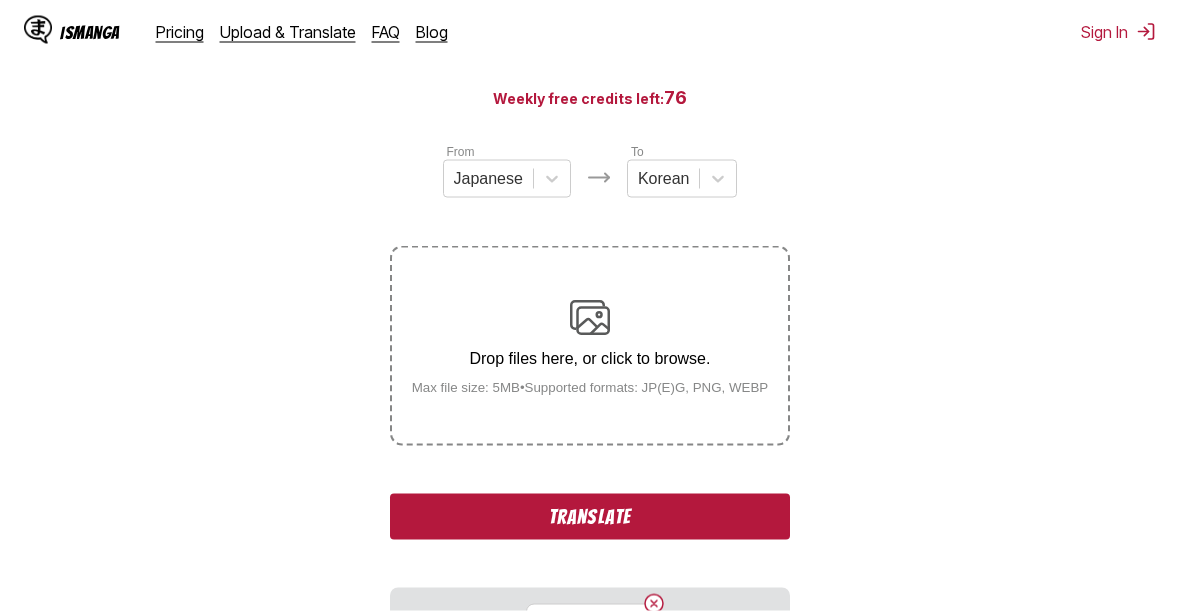 scroll, scrollTop: 178, scrollLeft: 0, axis: vertical 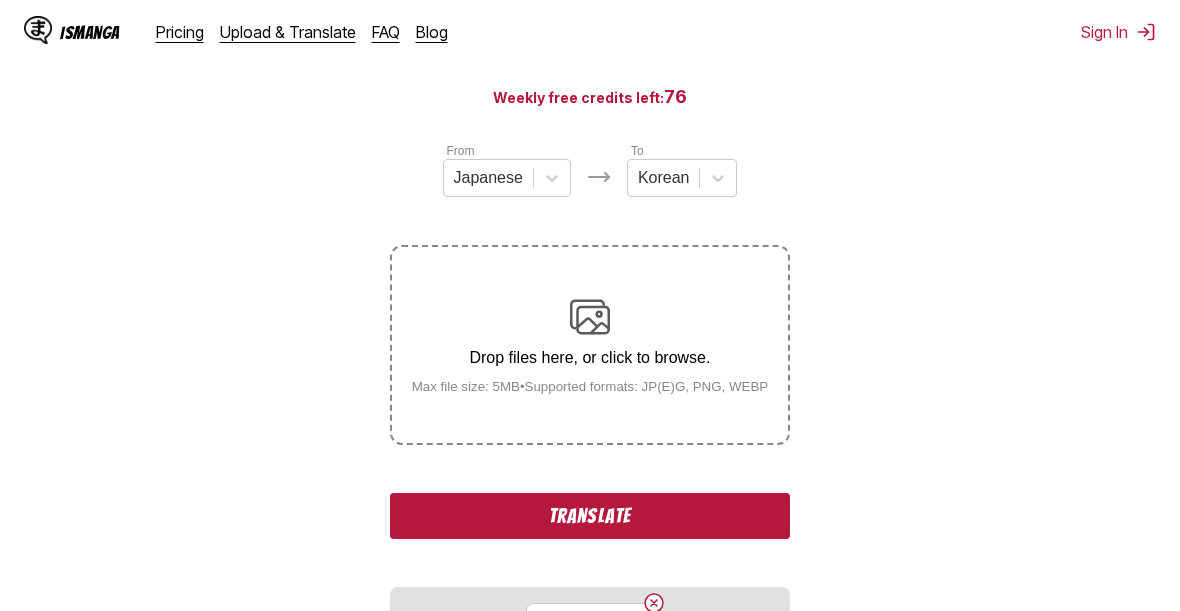 click on "Translate" at bounding box center [590, 516] 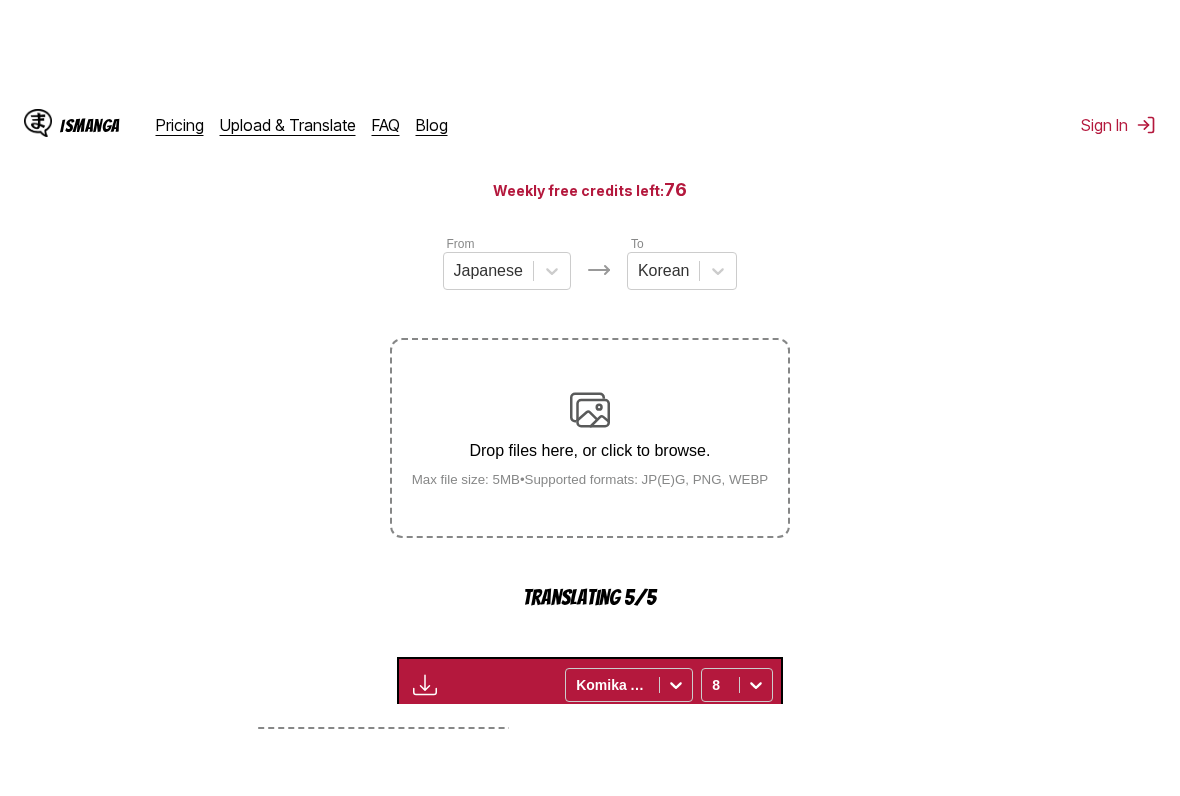 scroll, scrollTop: 617, scrollLeft: 0, axis: vertical 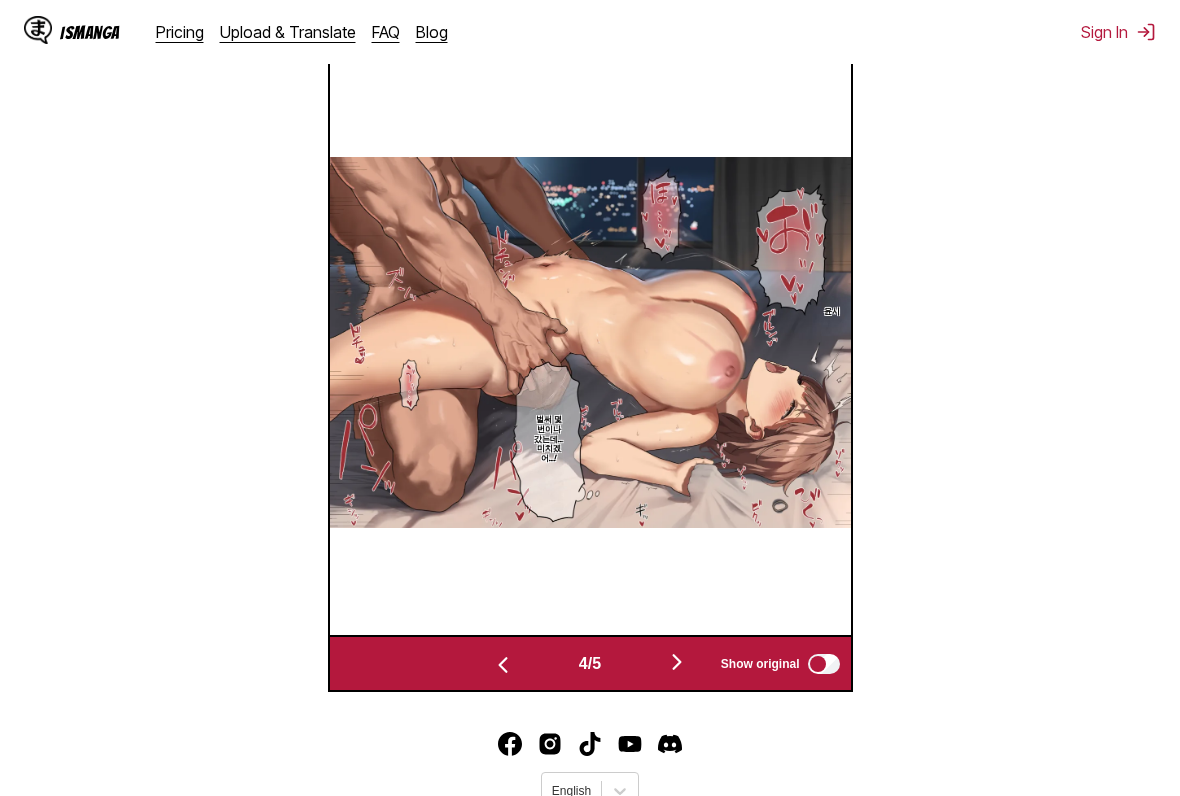 click at bounding box center (677, 662) 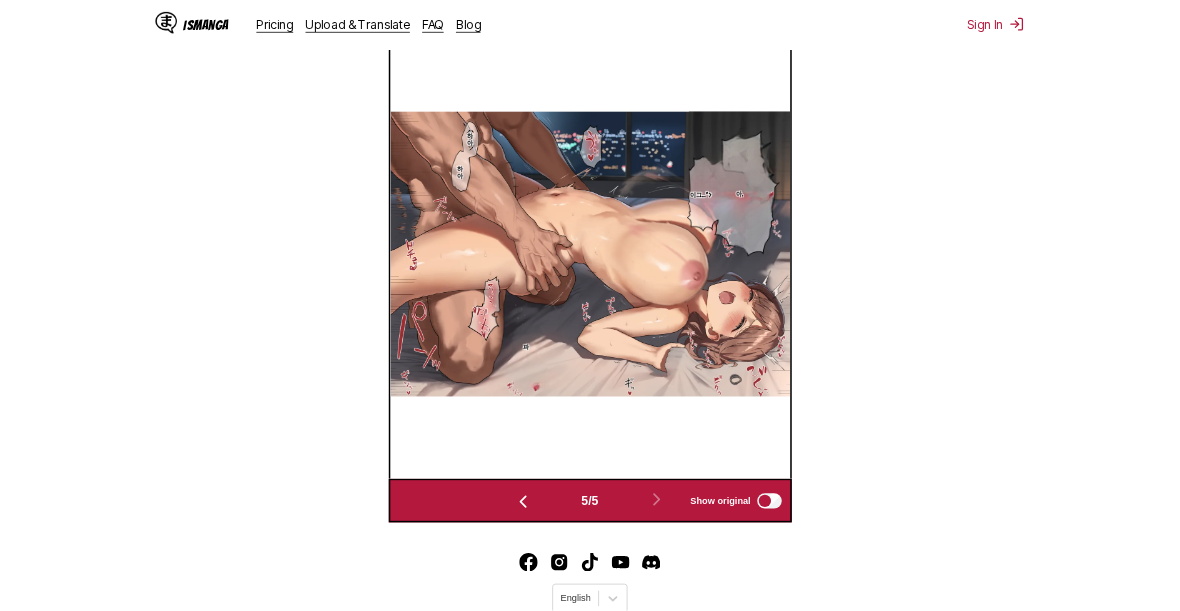 scroll, scrollTop: 733, scrollLeft: 0, axis: vertical 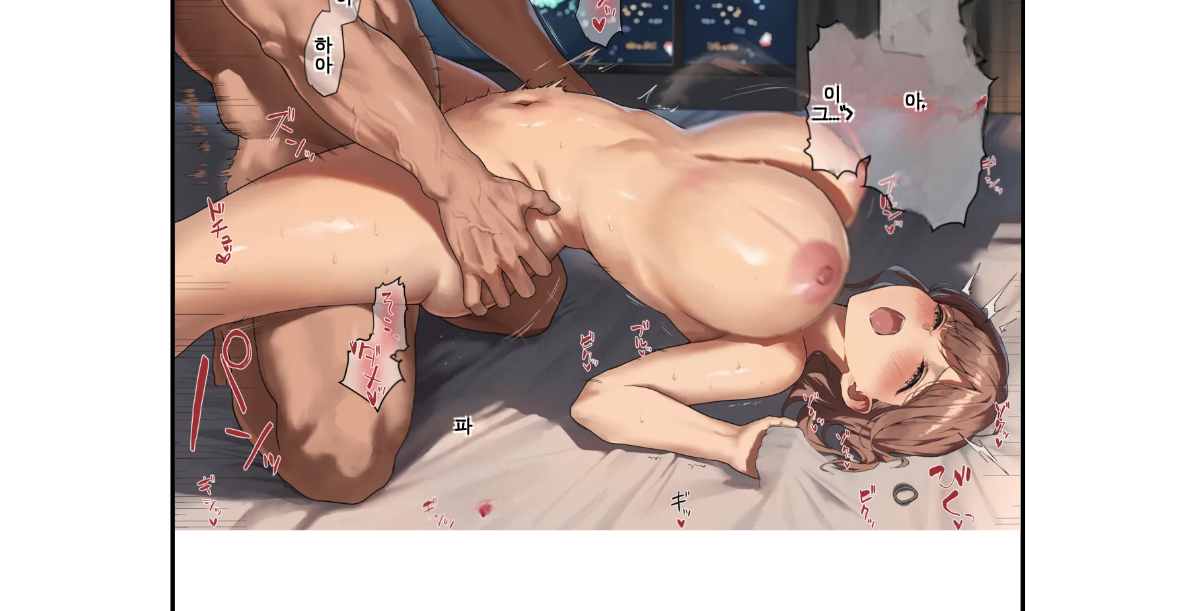 click on "From Japanese To Korean Drop files here, or click to browse. Max file size: 5MB  •  Supported formats: JP(E)G, PNG, WEBP Available for premium users only Komika Axis 8 우습게 봤어… 고등학생 남자의 성욕… 야 [LAST] 씨 이건 그냥 짓밟히고 있는 것뿐이야… 일방적인 섹스… 응 팬 응 [LAST] 파 이제 안 돼! 제발 잠깐만…! 이제 지쳤다고는 말하지 않죠 선생님? 아직 시작에 불과해요! 파 [LAST] 벌써 몇 번이나 갔는데… 미치겠어…! 하아 하아 아, 이그…"> 파 5  /  5 Show original" at bounding box center [590, 98] 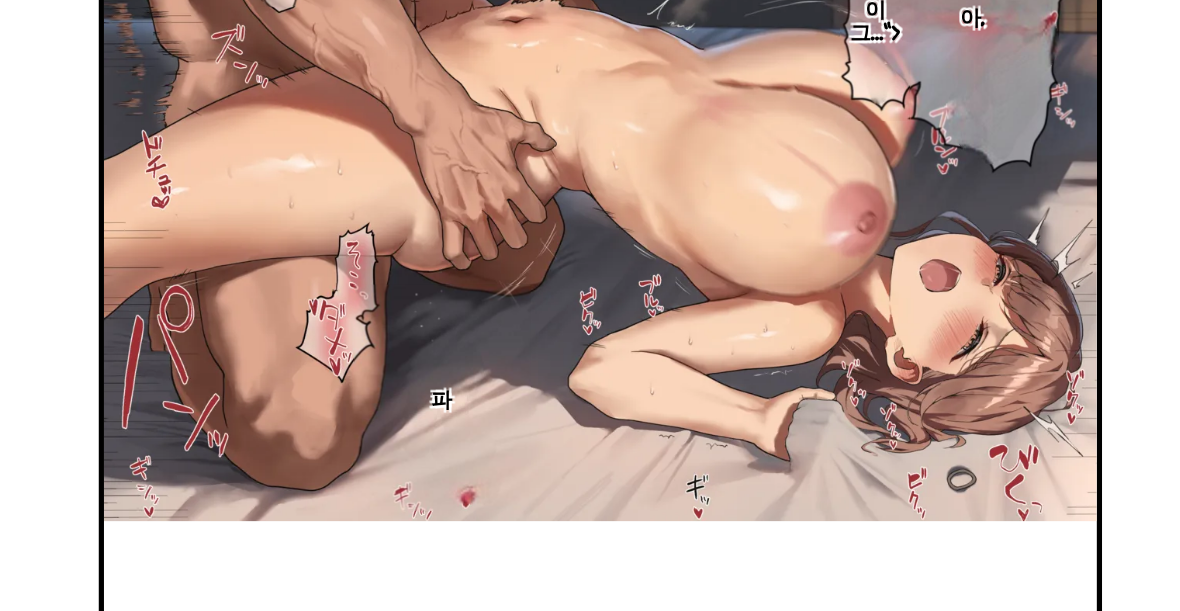 click at bounding box center [590, 275] 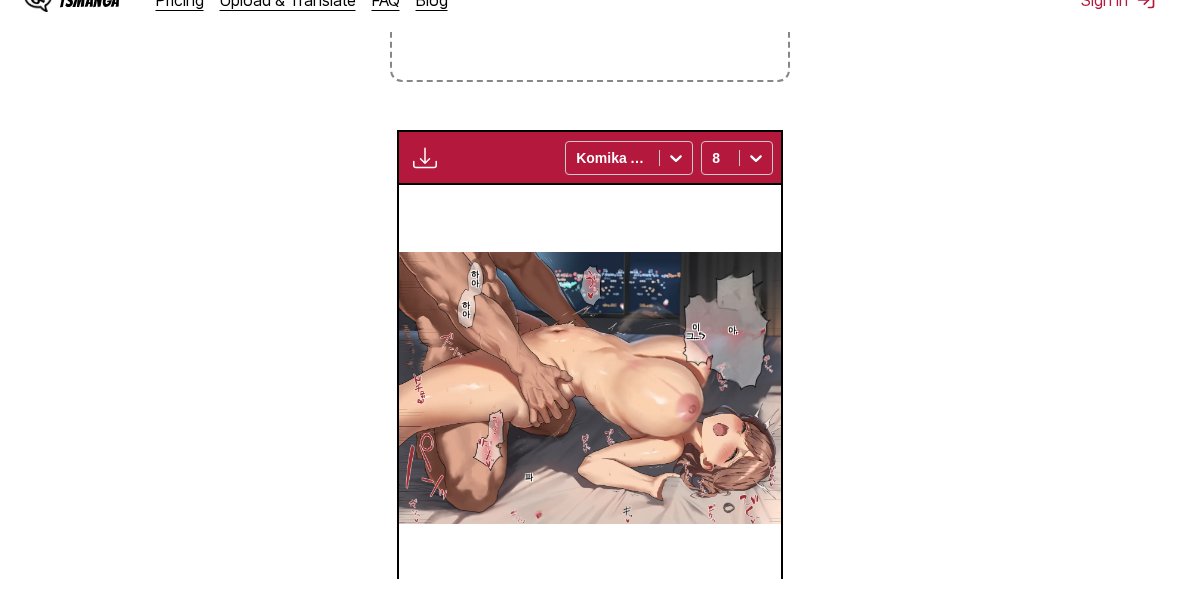 scroll, scrollTop: 541, scrollLeft: 0, axis: vertical 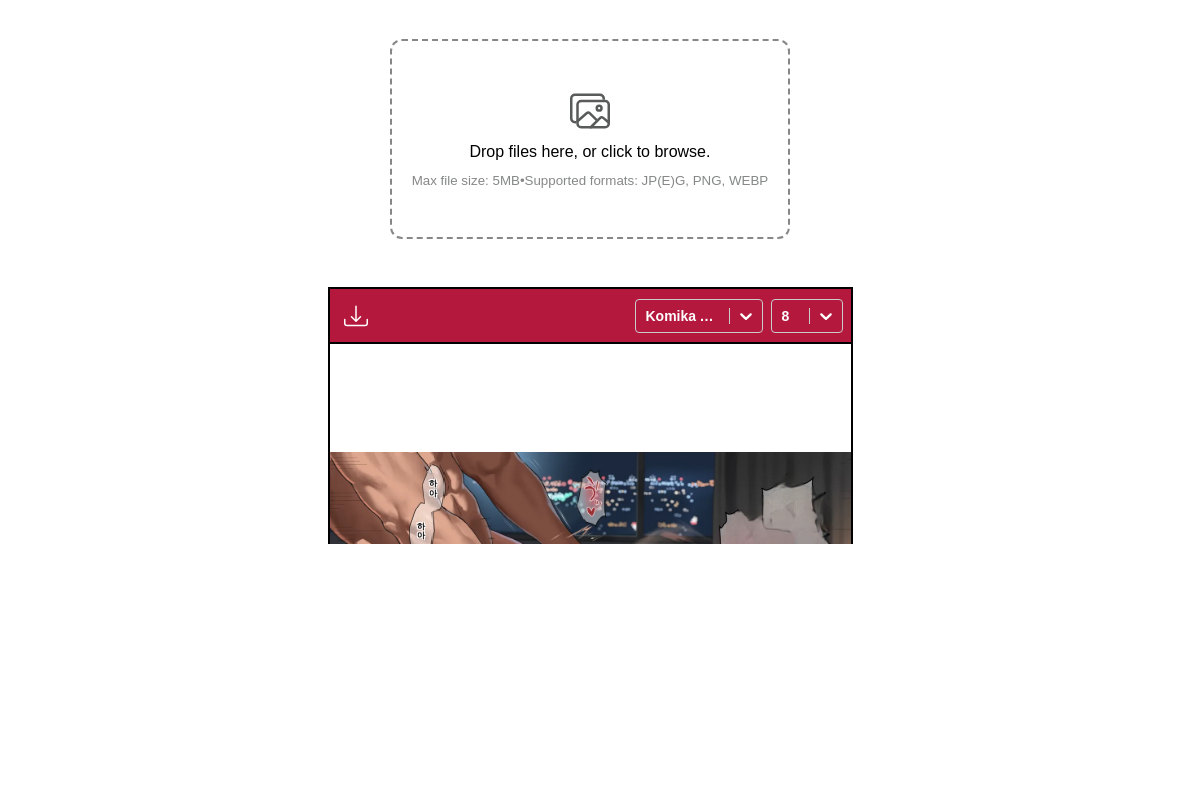 click at bounding box center [590, 363] 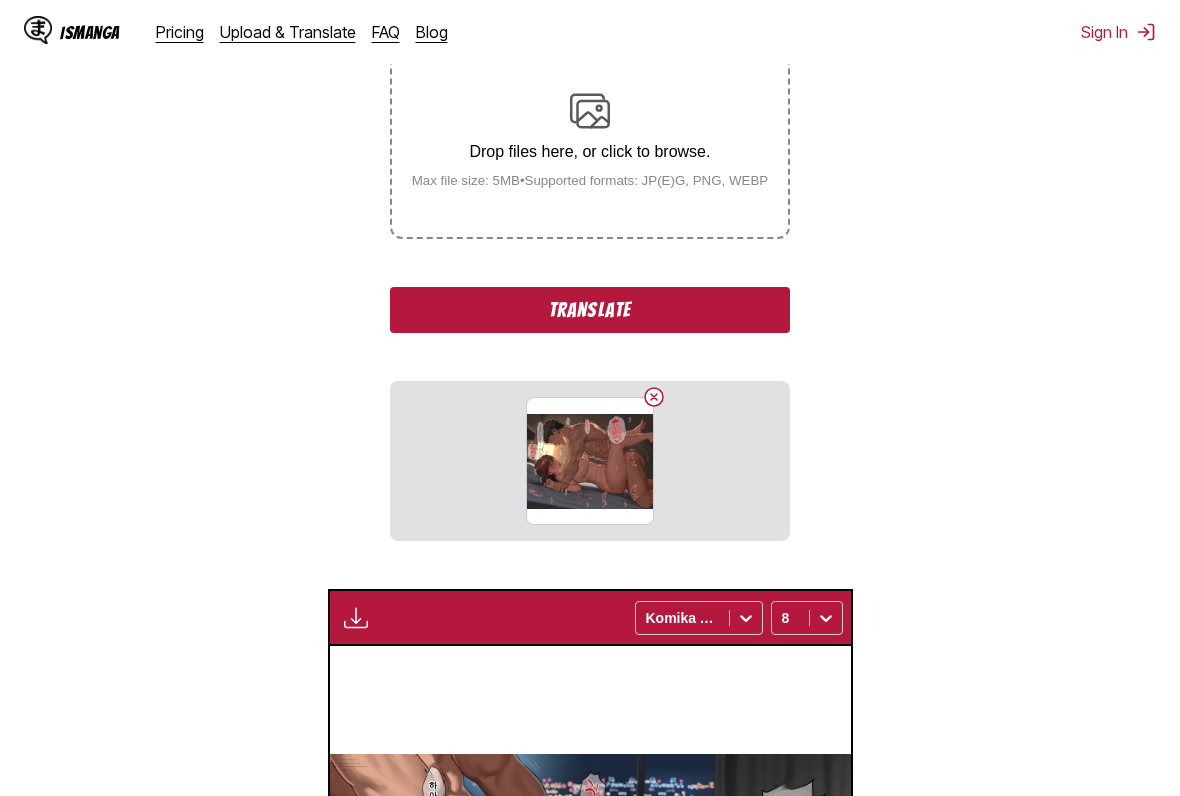 click on "Translate" at bounding box center [590, 310] 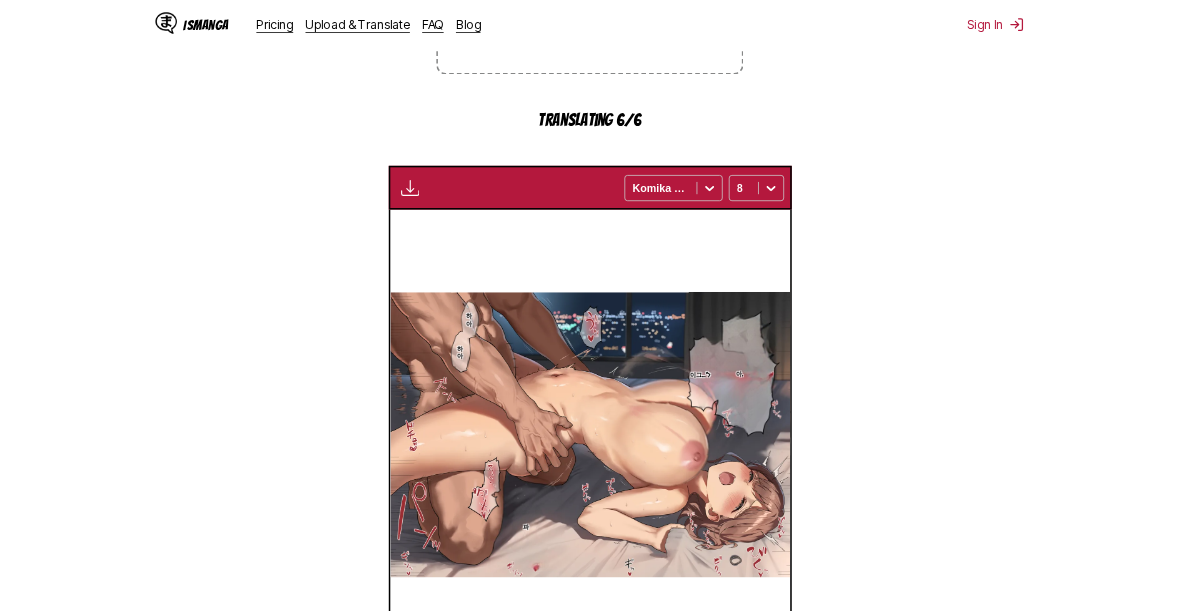 scroll, scrollTop: 705, scrollLeft: 0, axis: vertical 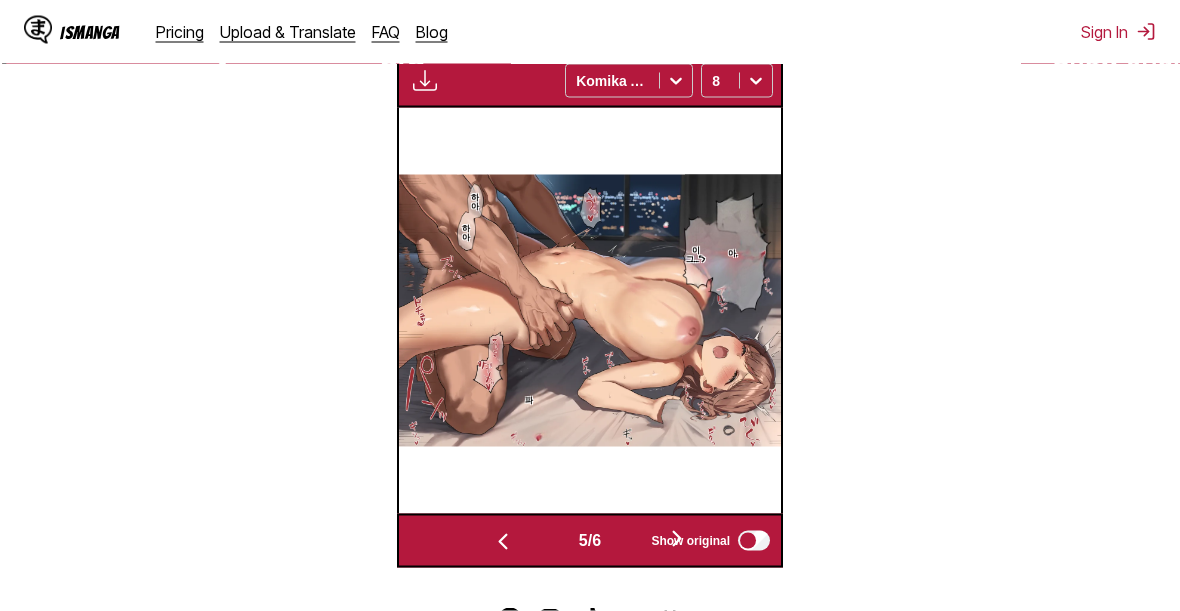 click on "From Japanese To Korean Drop files here, or click to browse. Max file size: 5MB  •  Supported formats: JP(E)G, PNG, WEBP Translating 6/6 Available for premium users only Komika Axis 8 우습게 봤어… 고등학생 남자의 성욕… 야 [LAST] 씨 이건 그냥 짓밟히고 있는 것뿐이야… 일방적인 섹스… 응 팬 응 [LAST] 파 이제 안 돼! 제발 잠깐만…! 이제 지쳤다고는 말하지 않죠 선생님? 아직 시작에 불과해요! 파 [LAST] 벌써 몇 번이나 갔는데… 미치겠어…! 하아 하아 아, 이그…"> 파 Requesting... 5  /  6 Show original" at bounding box center (590, 99) 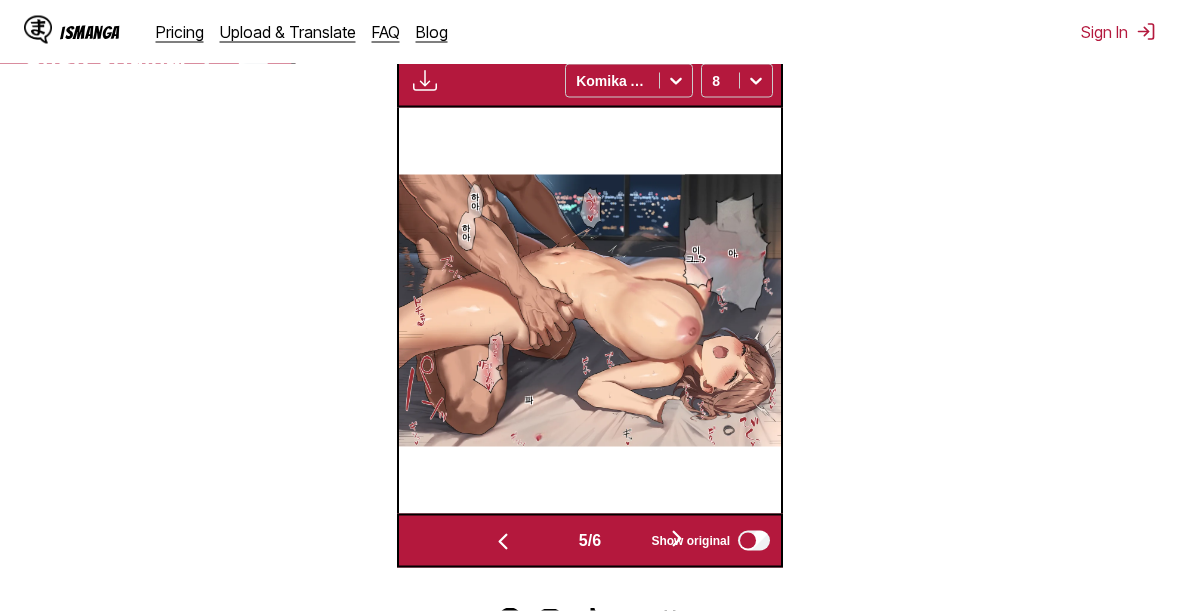 click on "Show original" at bounding box center [690, 541] 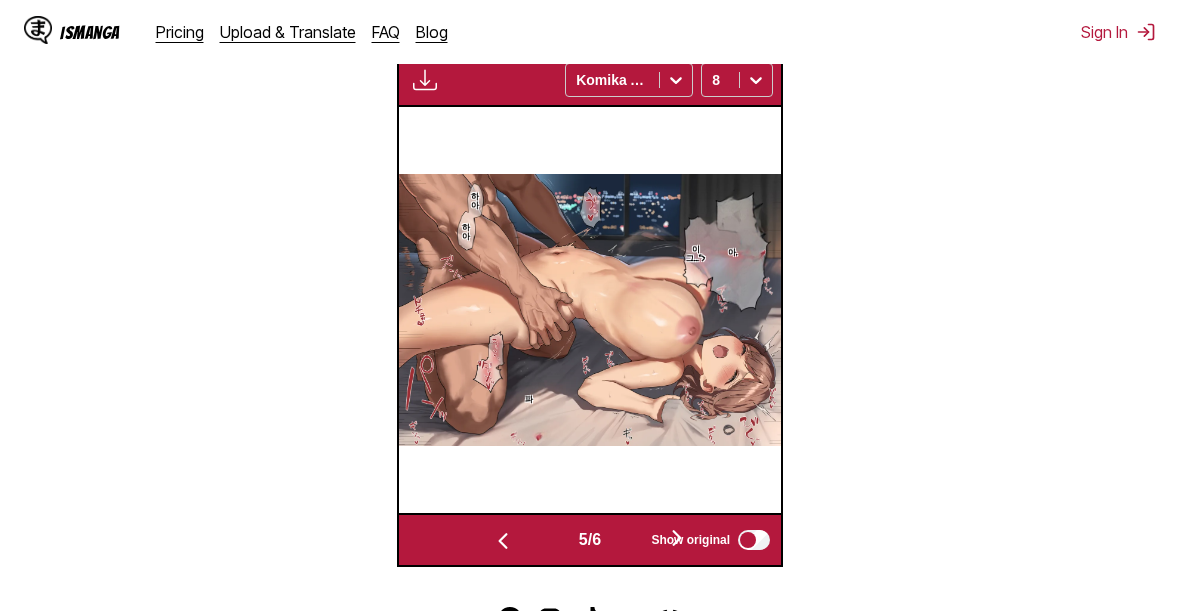 click on "Show original" at bounding box center [690, 540] 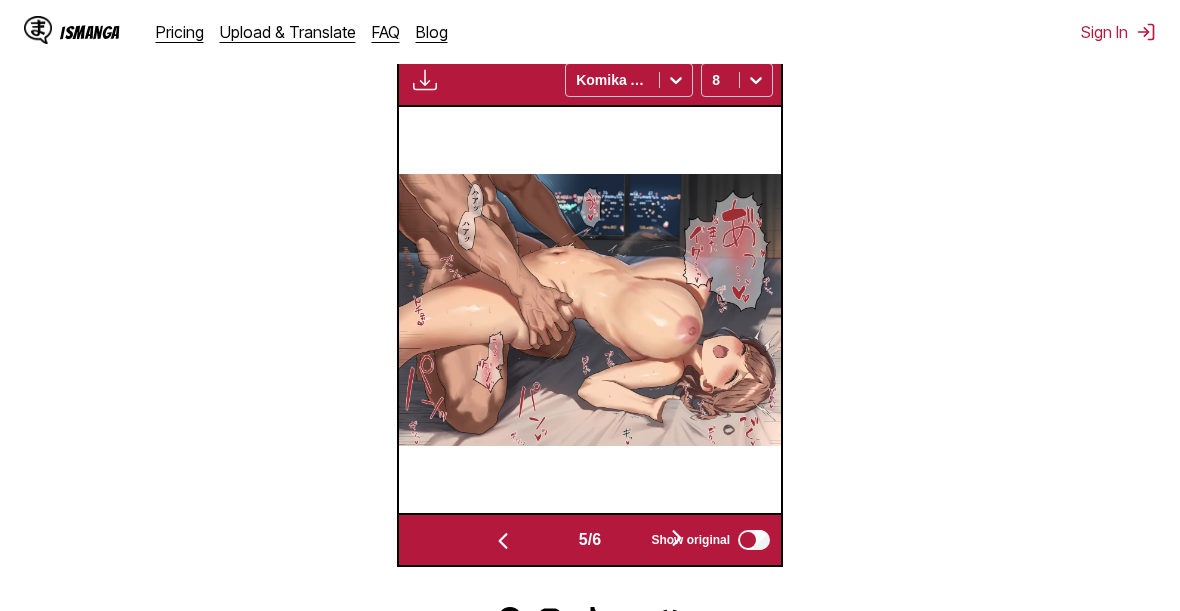 click on "Show original" at bounding box center (690, 540) 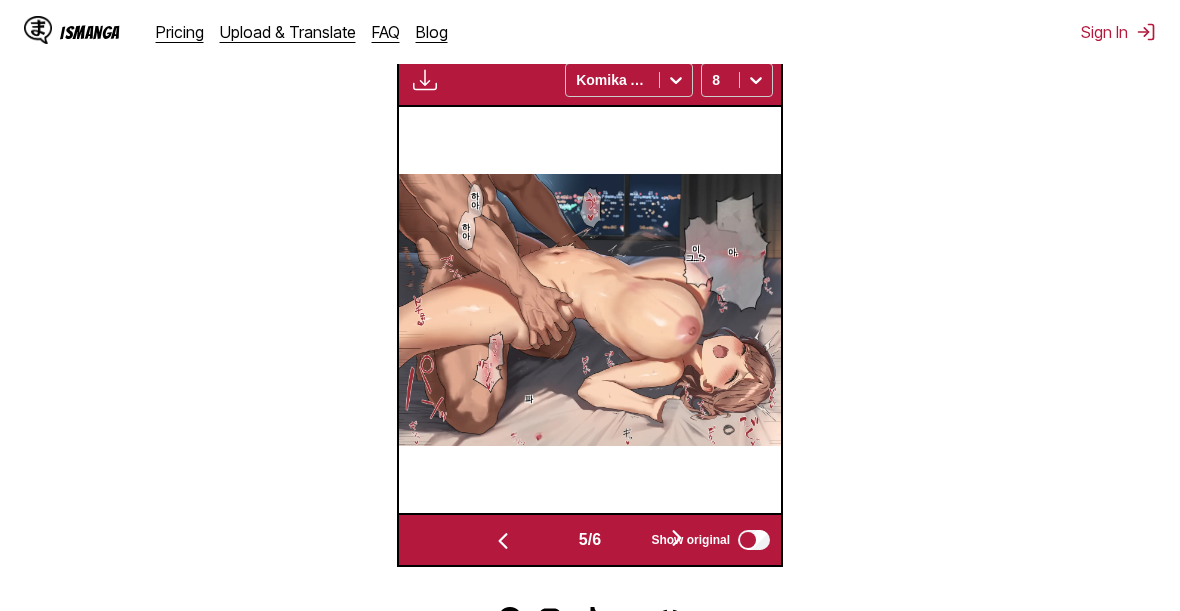 click on "Show original" at bounding box center [712, 540] 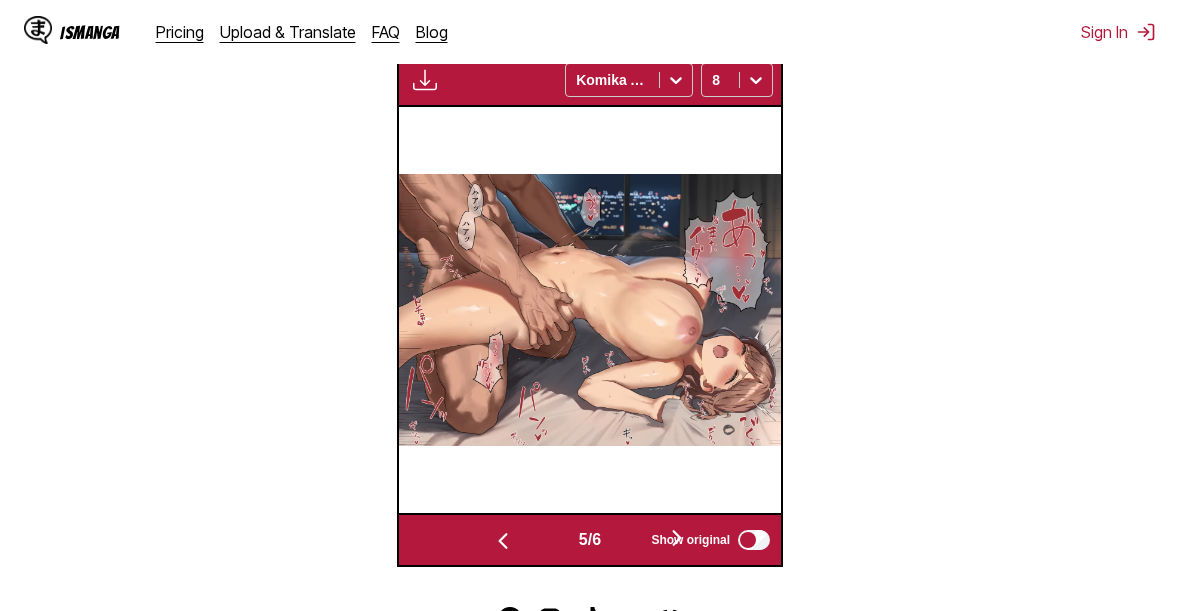 click on "Show original" at bounding box center [690, 540] 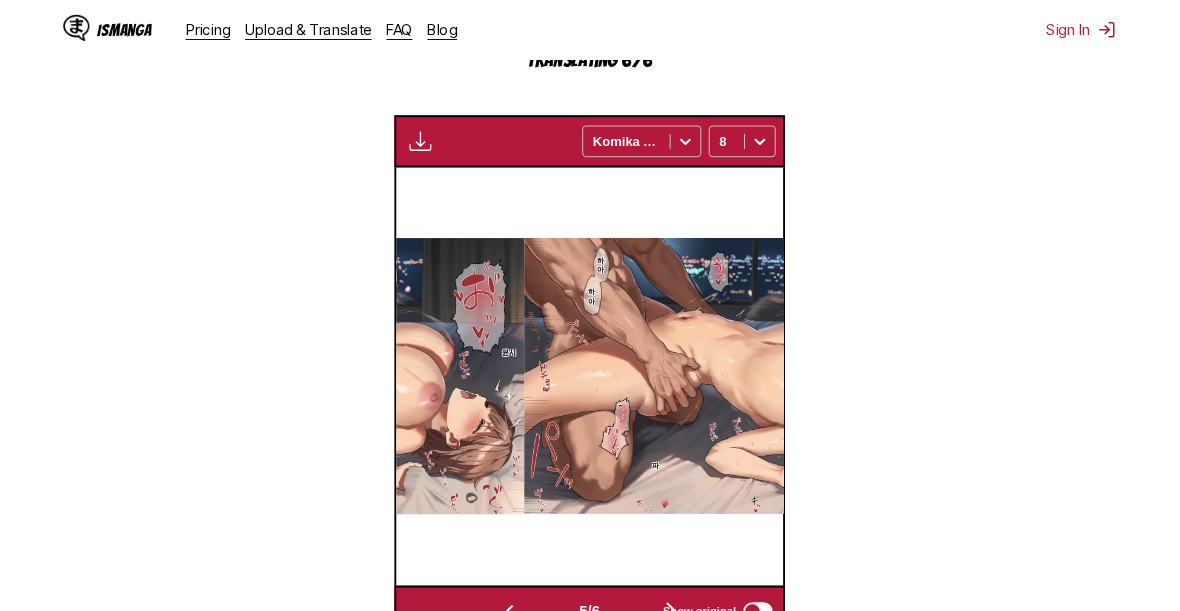 scroll, scrollTop: 216, scrollLeft: 0, axis: vertical 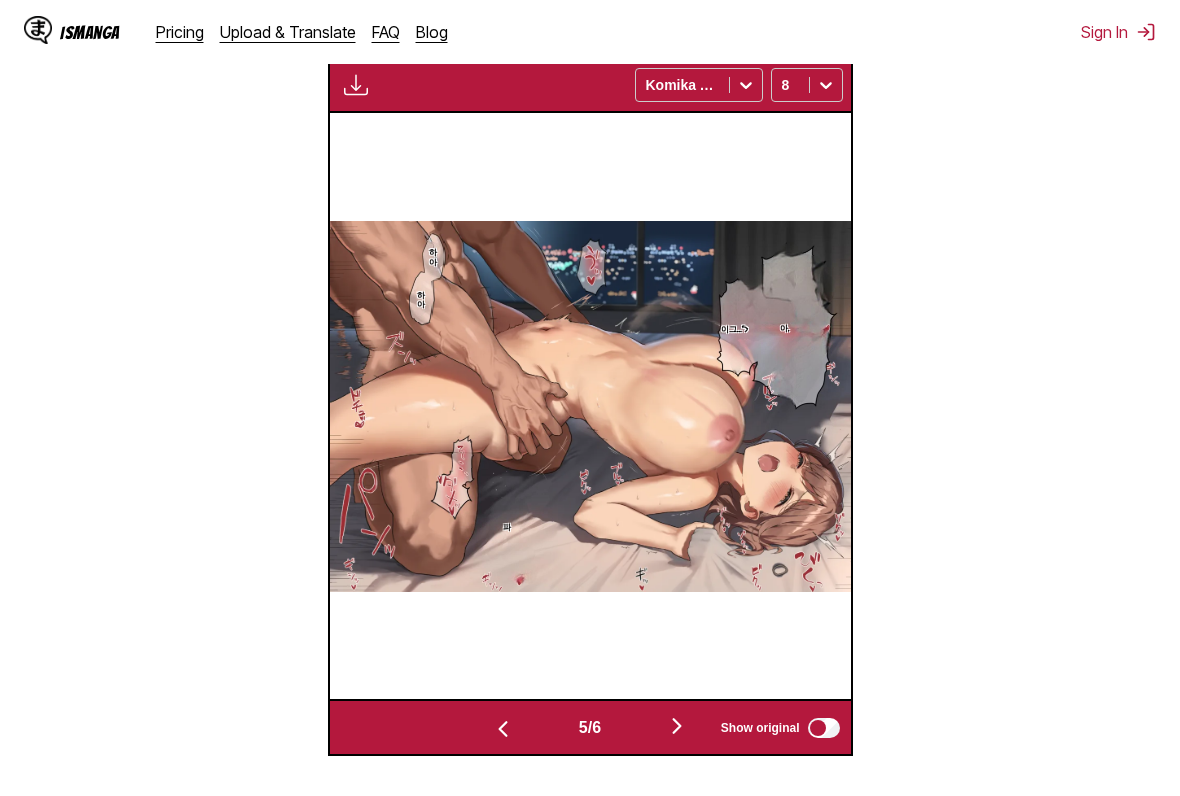 click at bounding box center [677, 726] 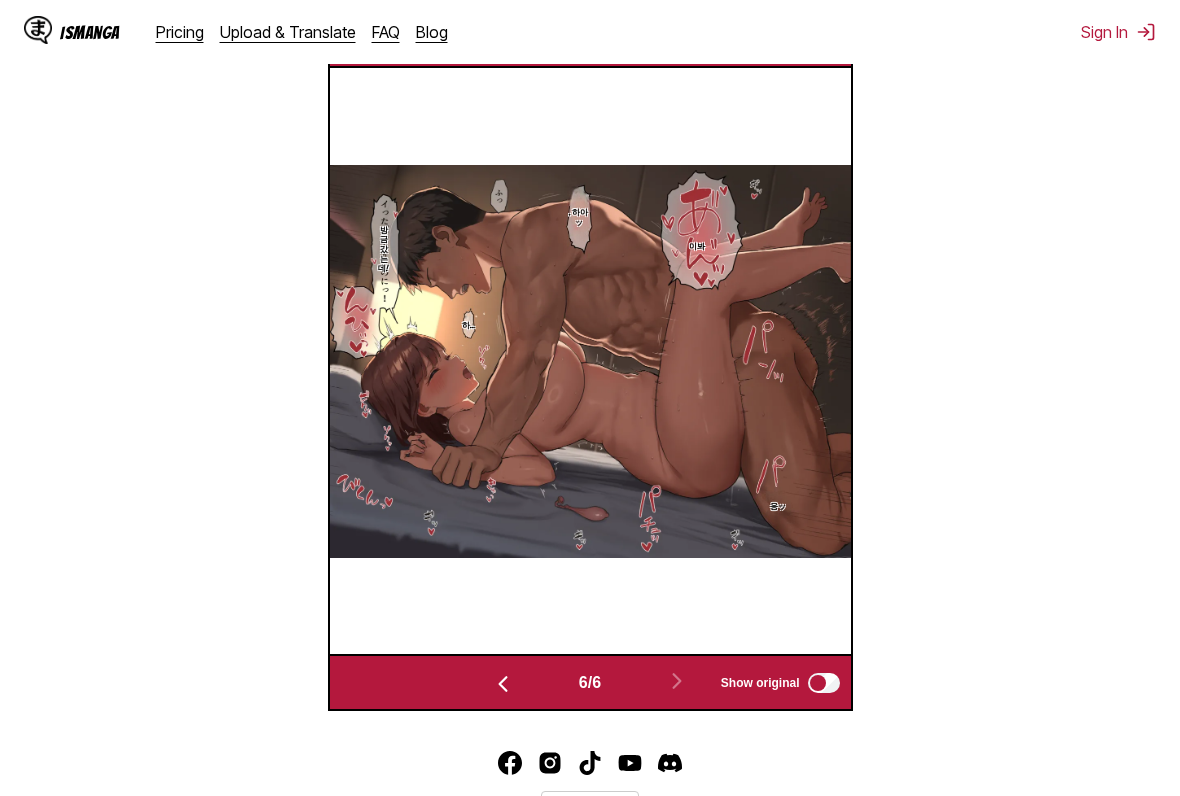 scroll, scrollTop: 641, scrollLeft: 0, axis: vertical 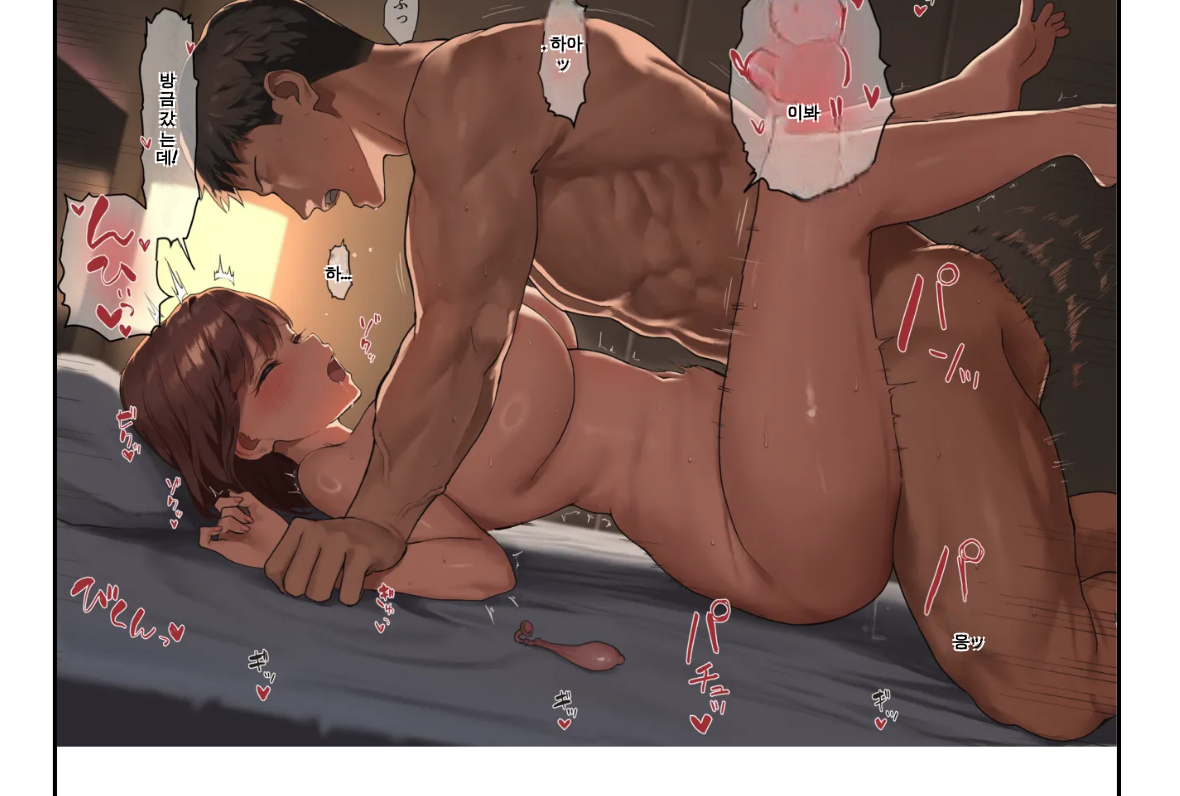 click at bounding box center (590, 380) 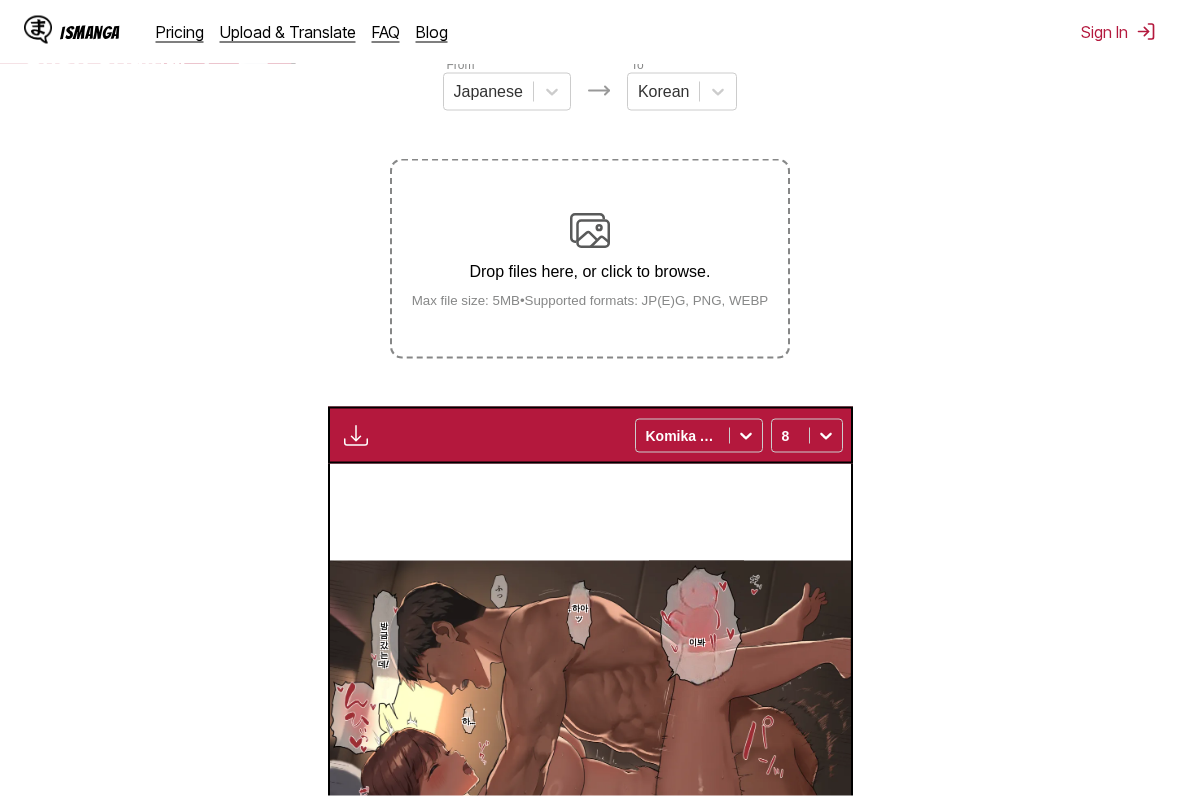 scroll, scrollTop: 261, scrollLeft: 0, axis: vertical 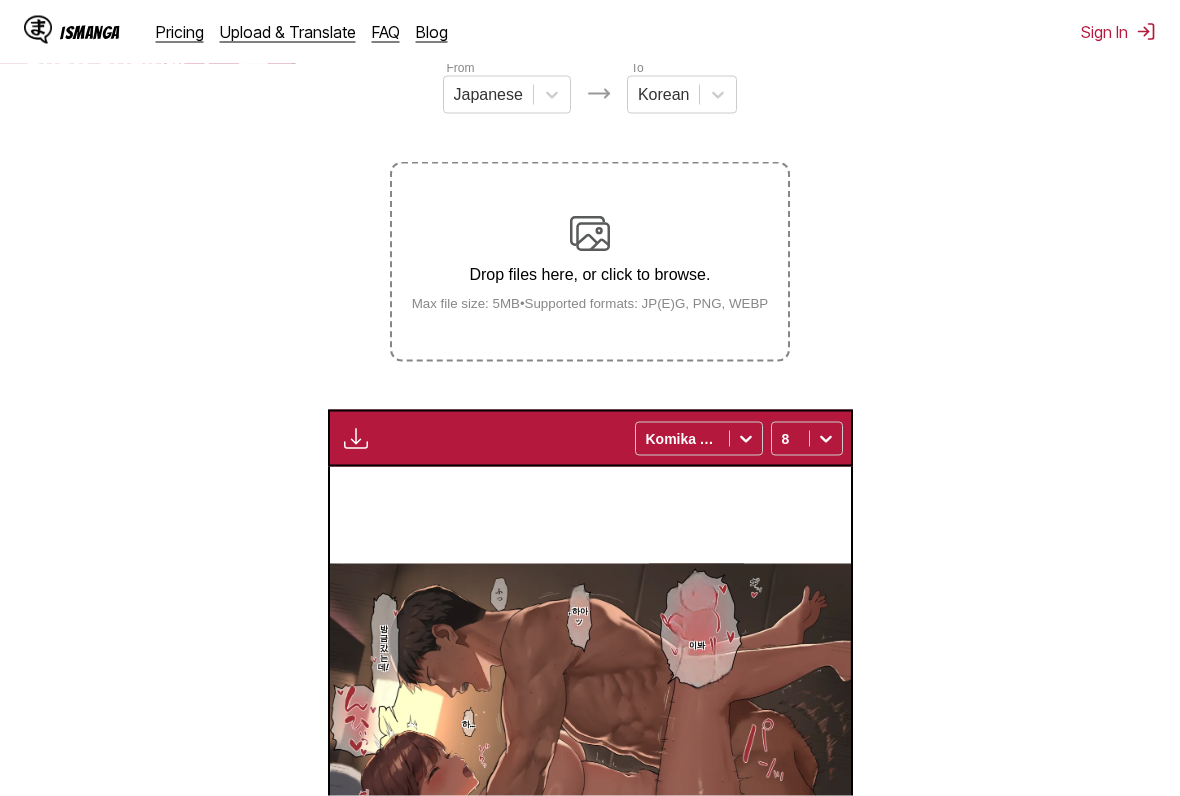 click at bounding box center (590, 234) 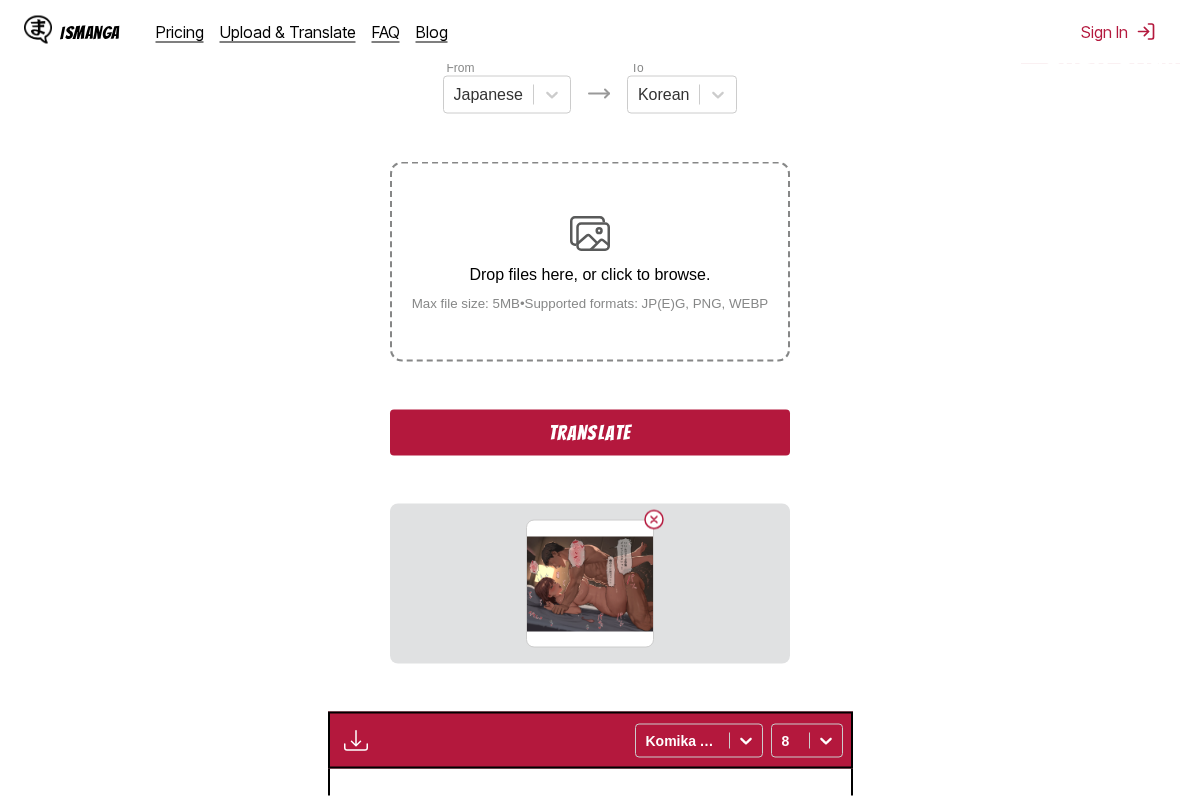 scroll, scrollTop: 262, scrollLeft: 0, axis: vertical 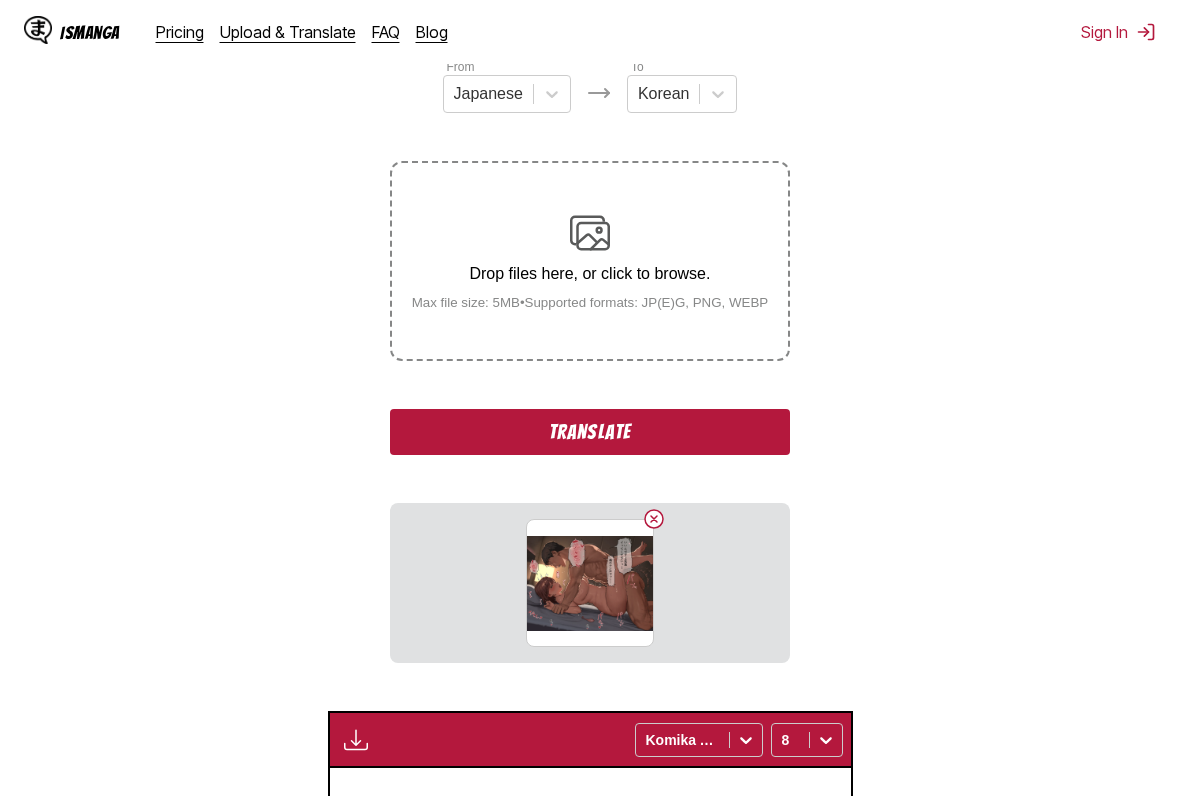 click on "Translate" at bounding box center (590, 432) 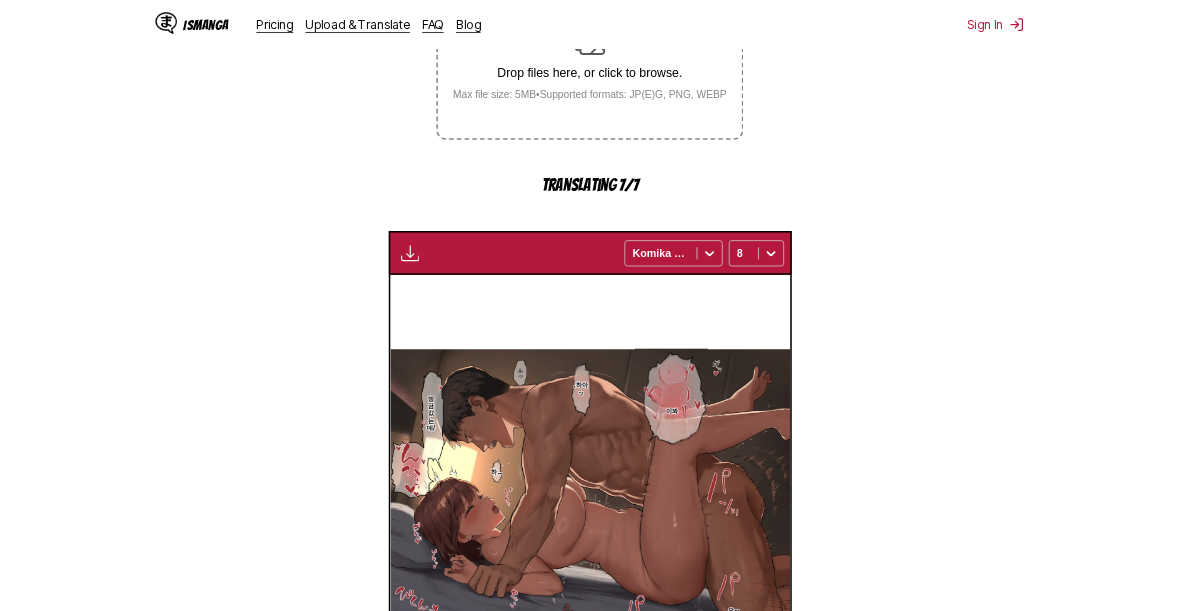 scroll, scrollTop: 626, scrollLeft: 0, axis: vertical 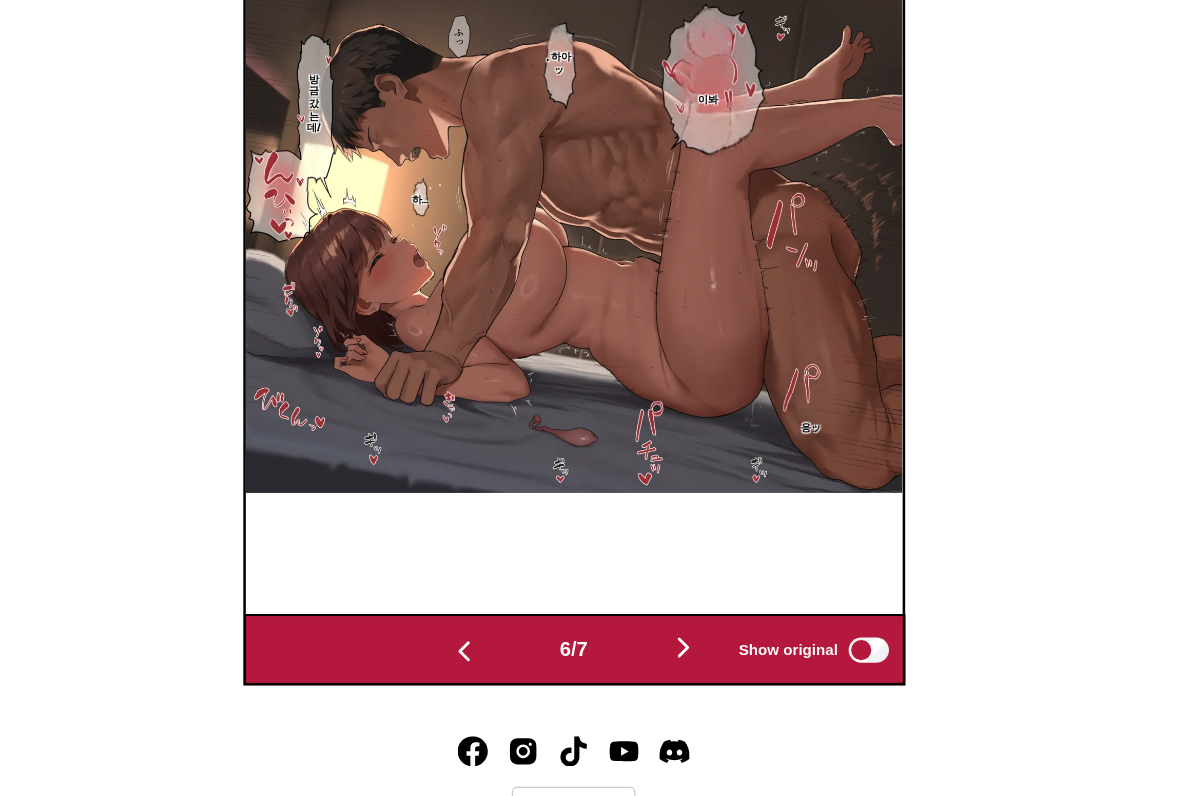 click at bounding box center [677, 678] 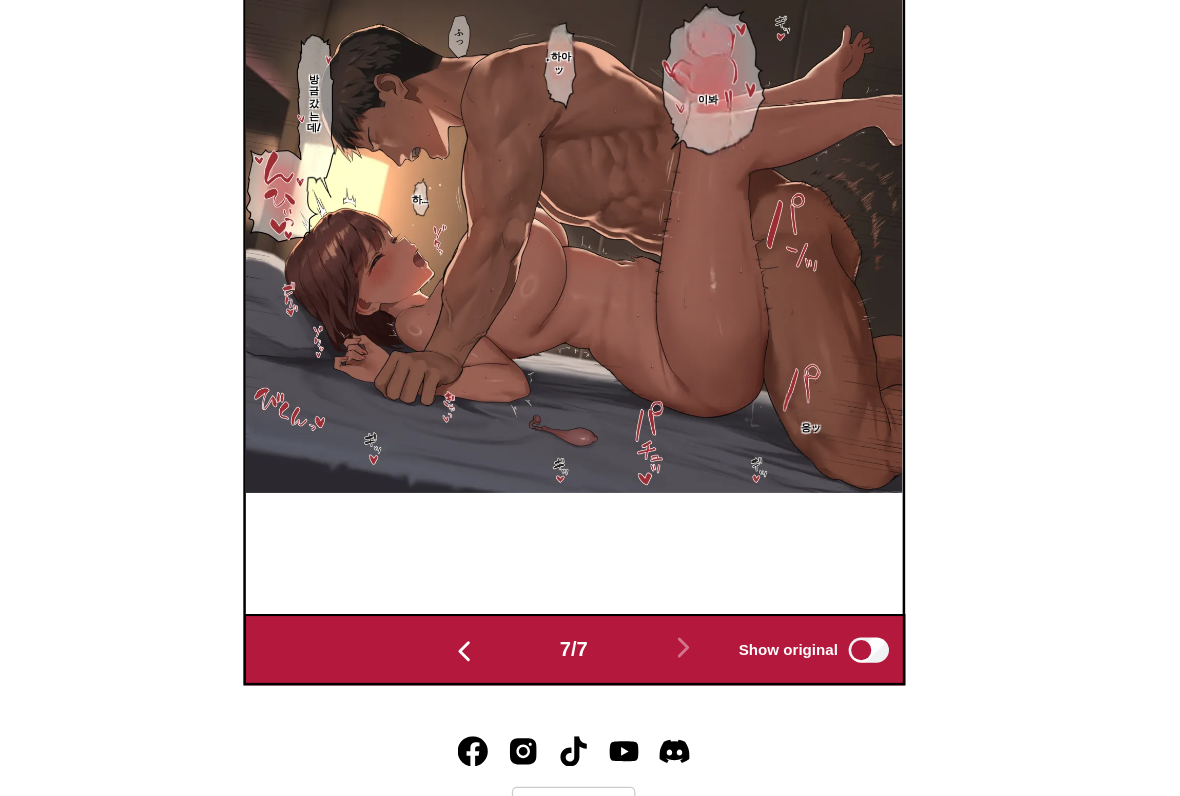 scroll, scrollTop: 0, scrollLeft: 3126, axis: horizontal 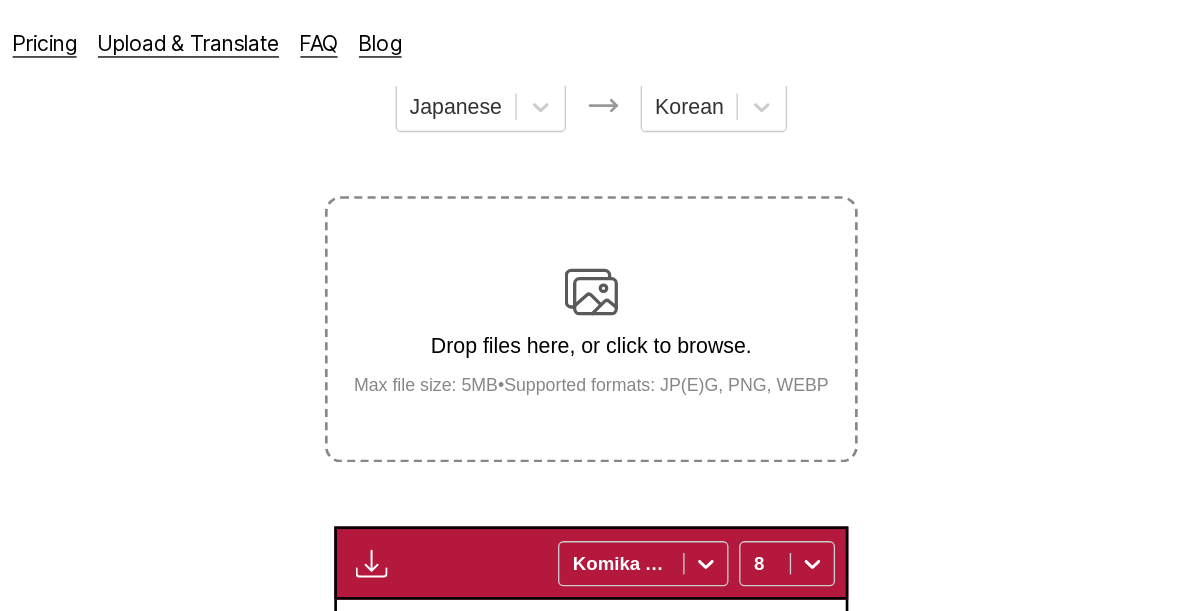 click at bounding box center [590, 219] 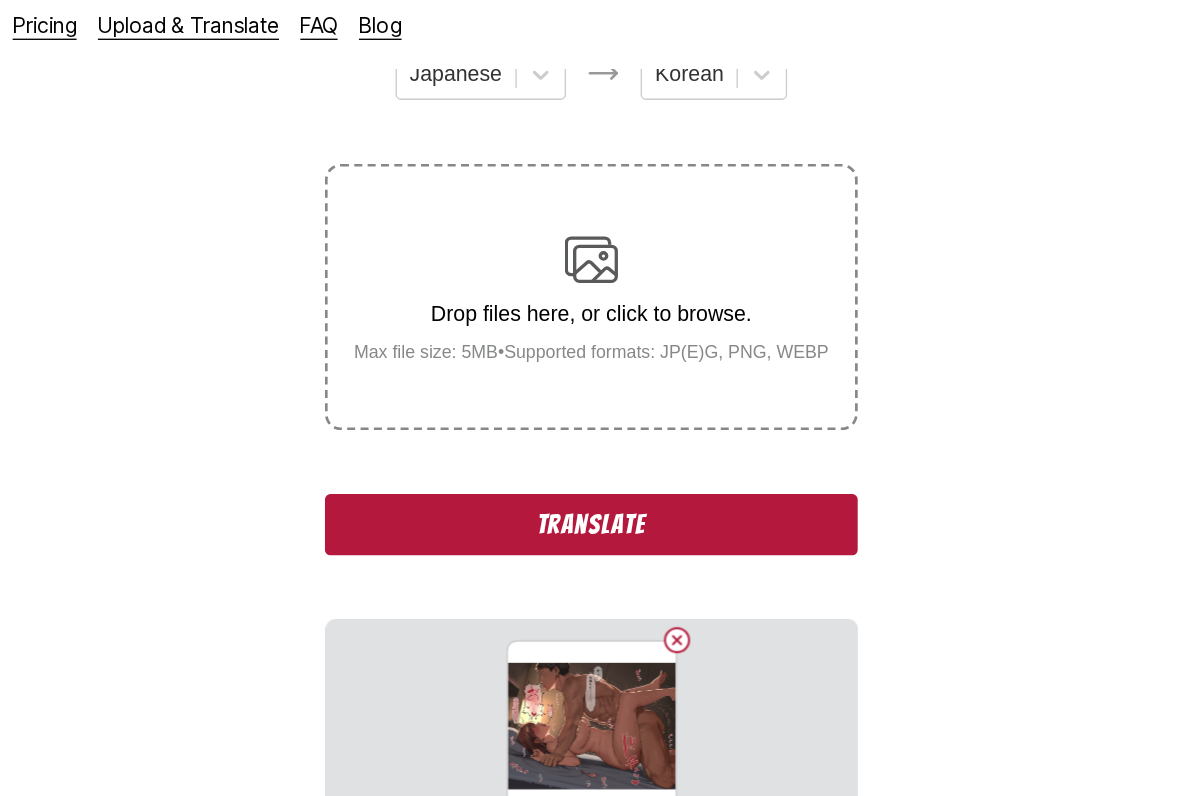 scroll, scrollTop: 847, scrollLeft: 0, axis: vertical 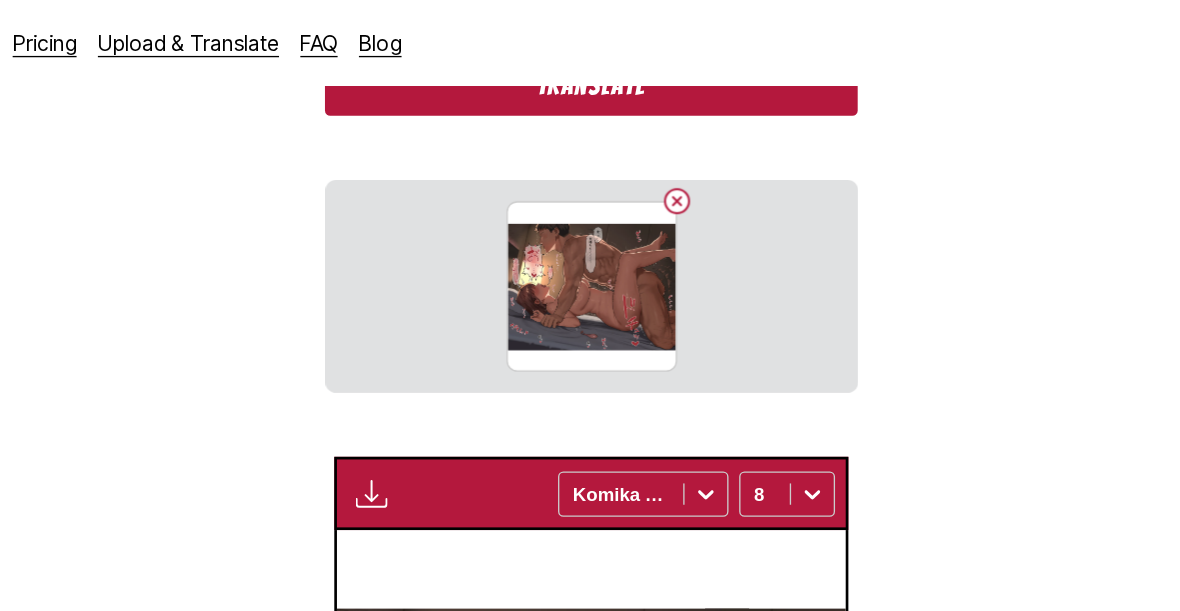 click on "Translate" at bounding box center (590, 64) 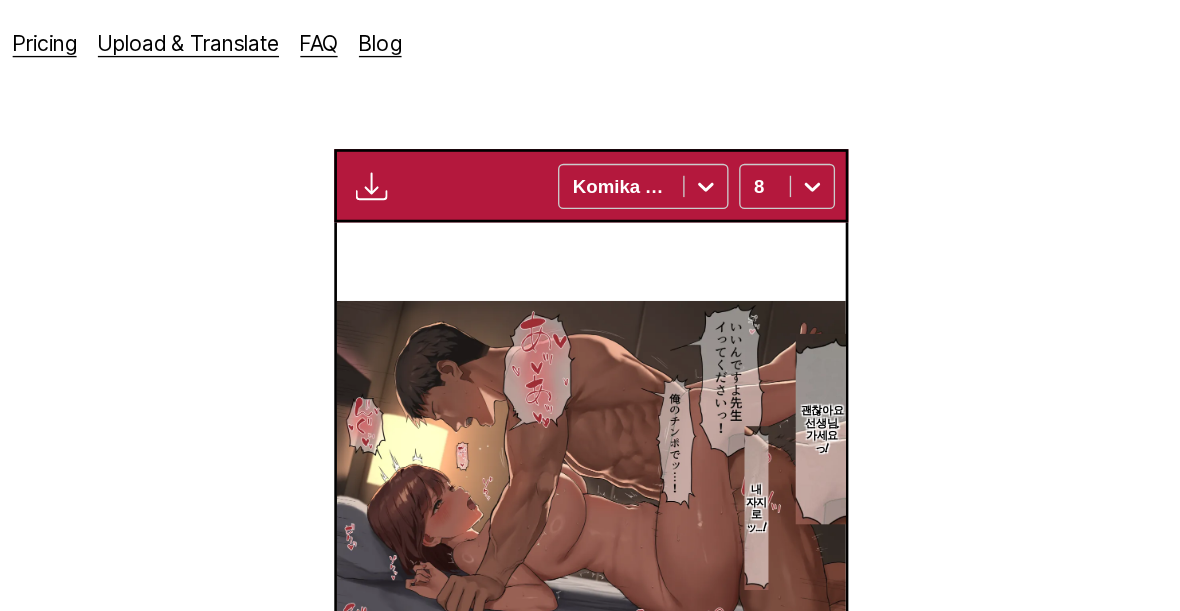 scroll, scrollTop: 658, scrollLeft: 0, axis: vertical 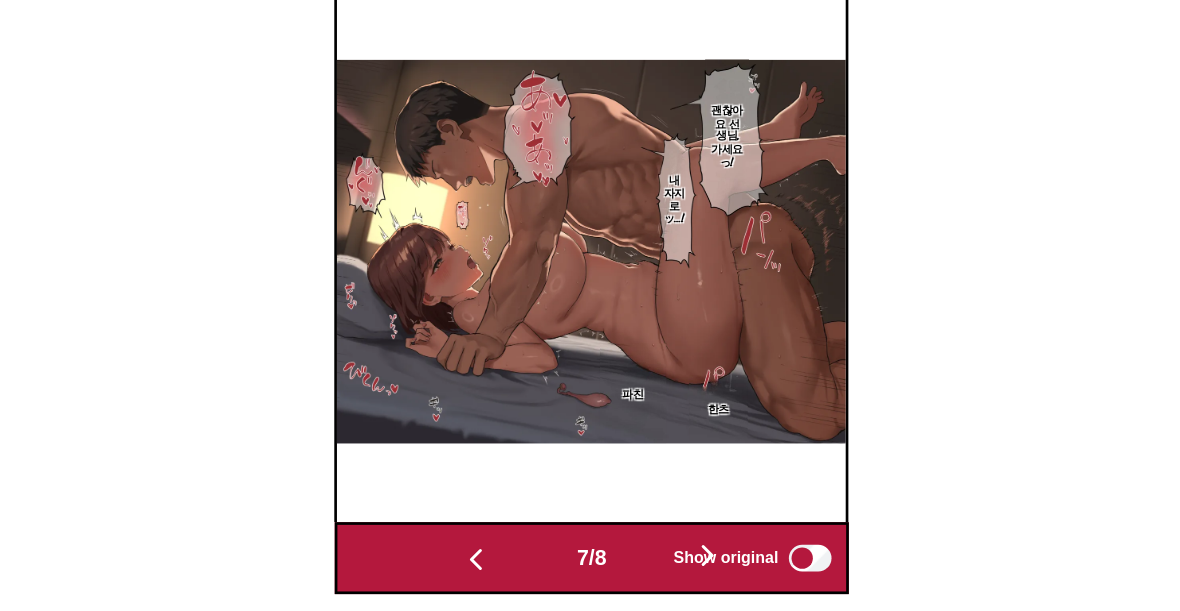 click on "Show original" at bounding box center [690, 550] 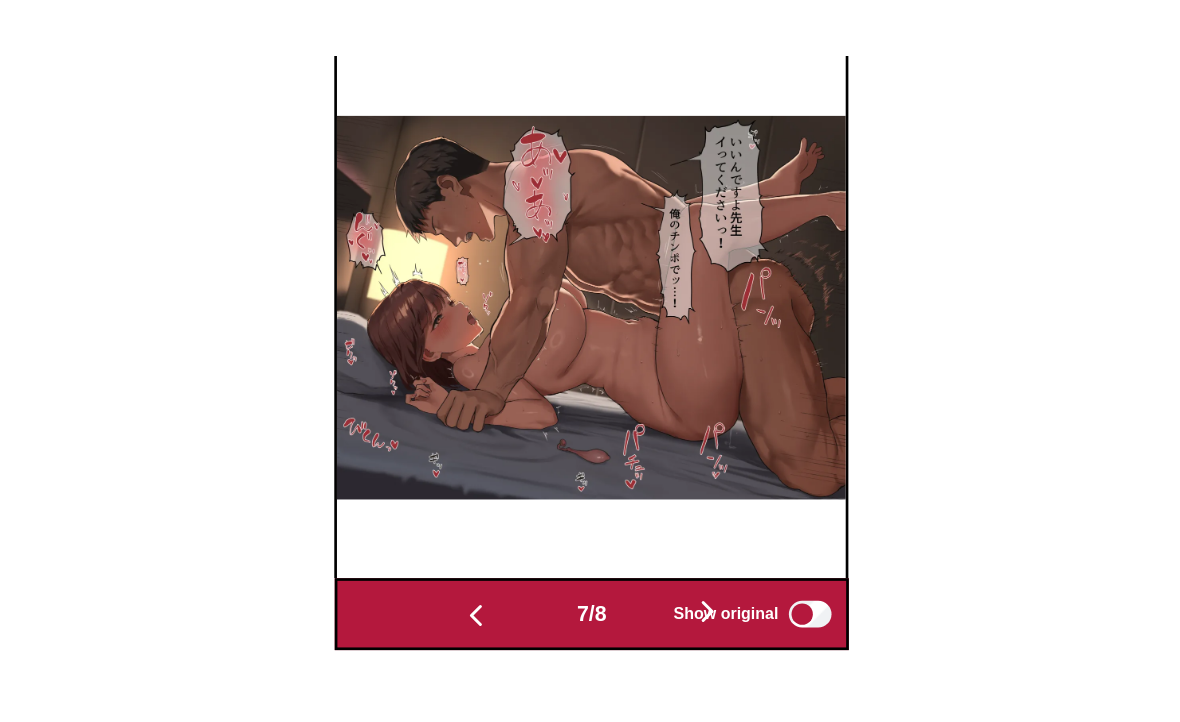 scroll, scrollTop: 733, scrollLeft: 0, axis: vertical 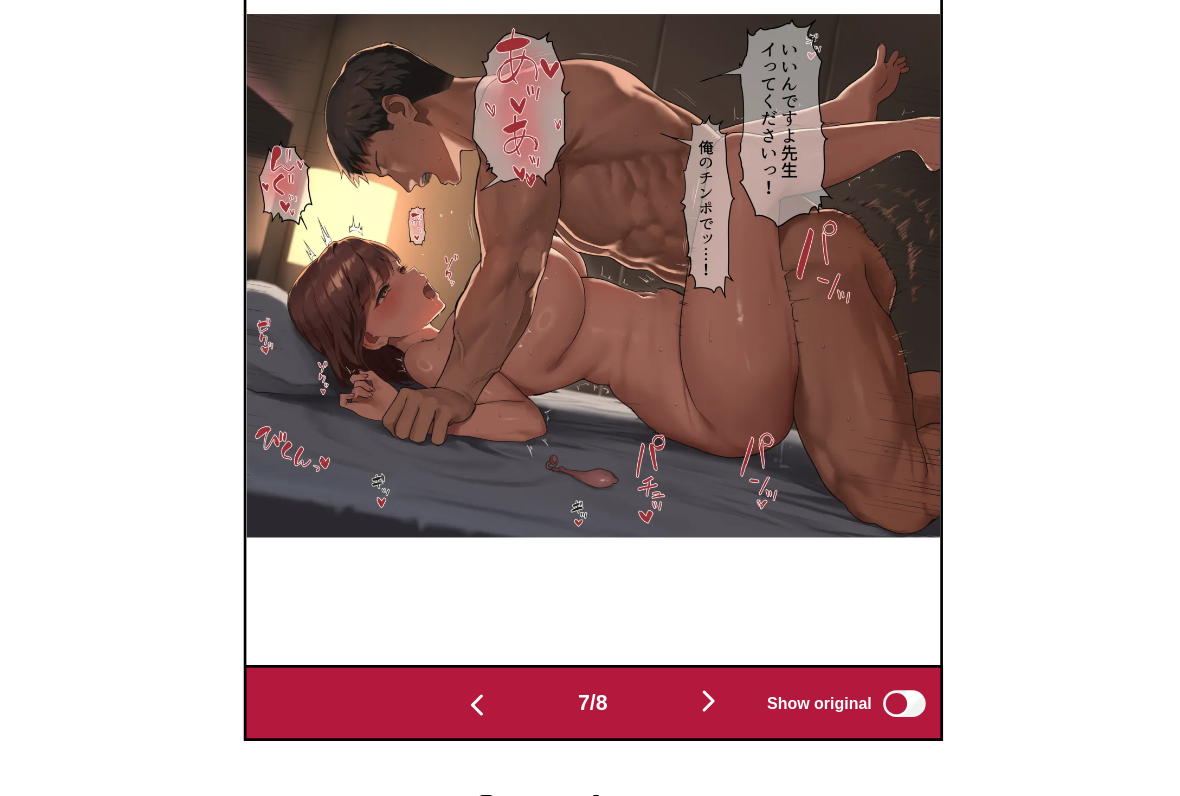 click at bounding box center (677, 608) 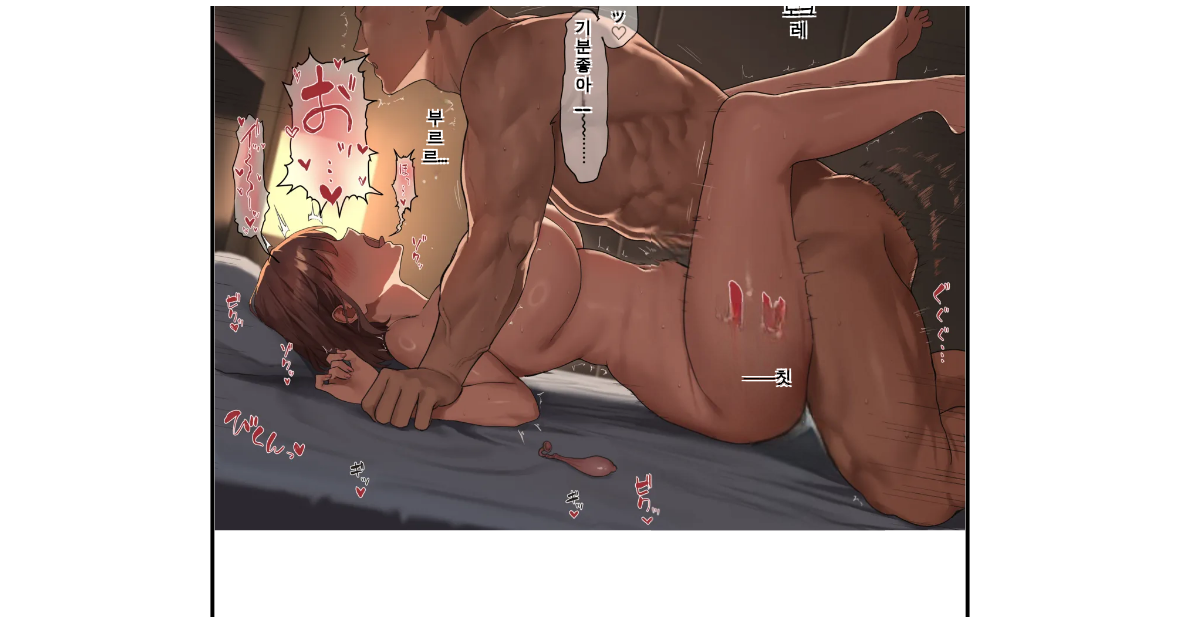 scroll, scrollTop: 0, scrollLeft: 2676, axis: horizontal 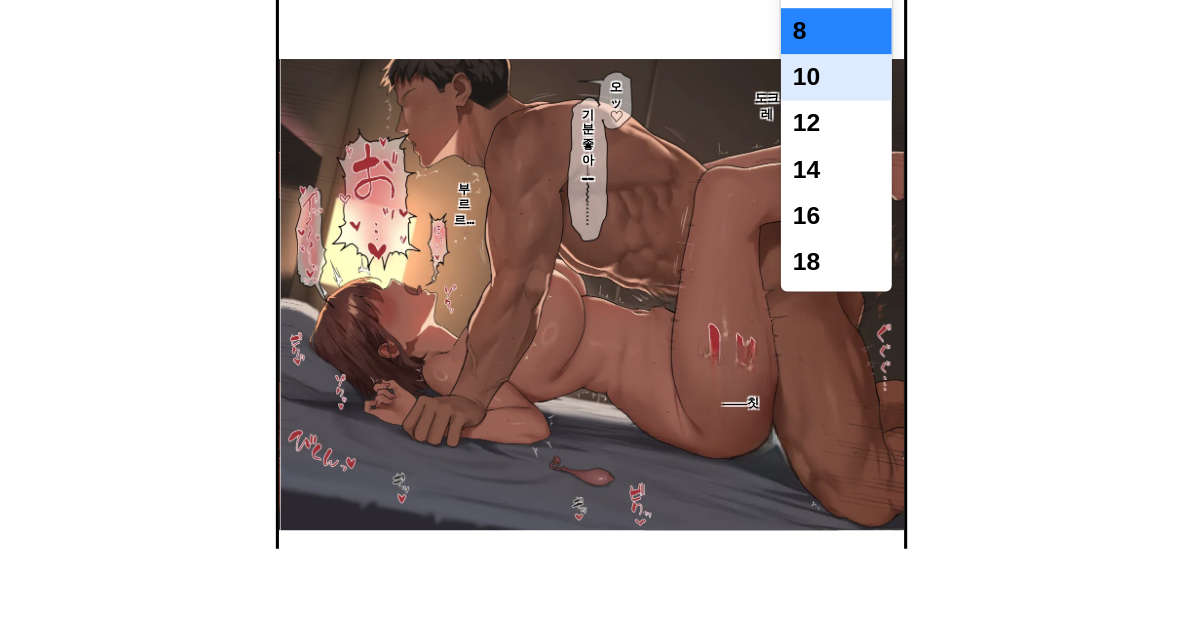click on "10" at bounding box center [749, 336] 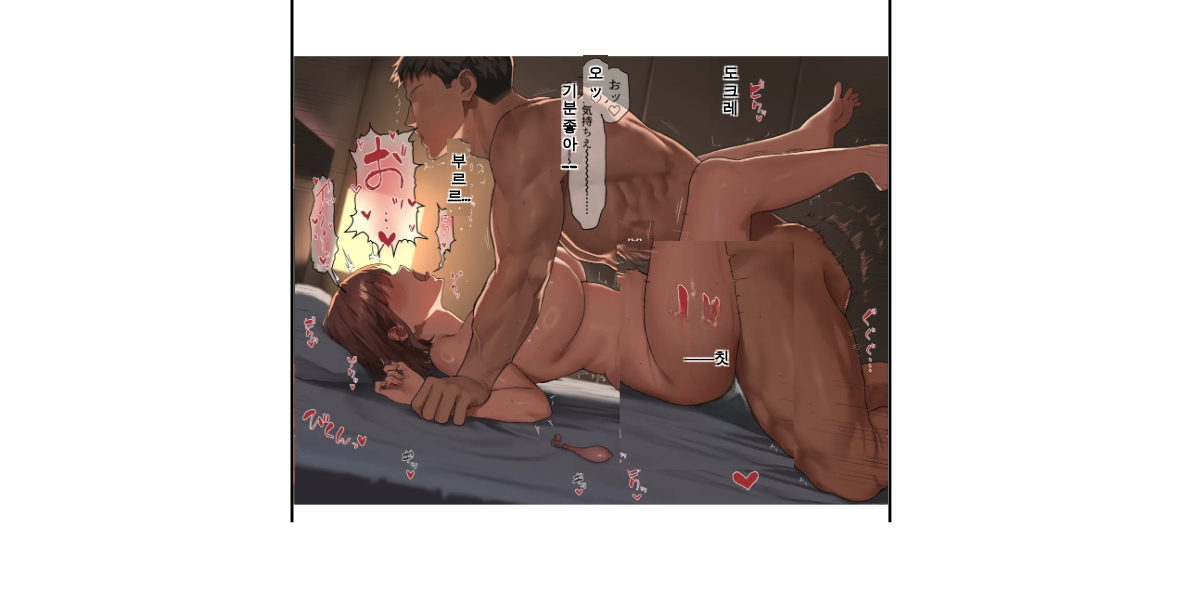 scroll, scrollTop: 539, scrollLeft: 0, axis: vertical 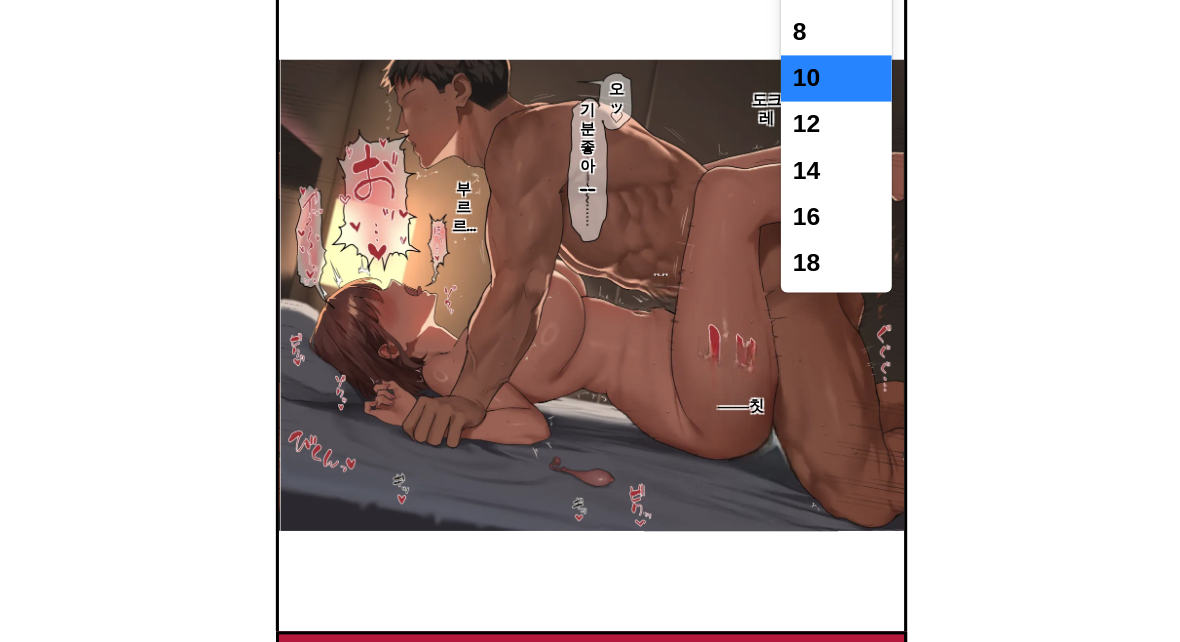 click on "8" at bounding box center (749, 235) 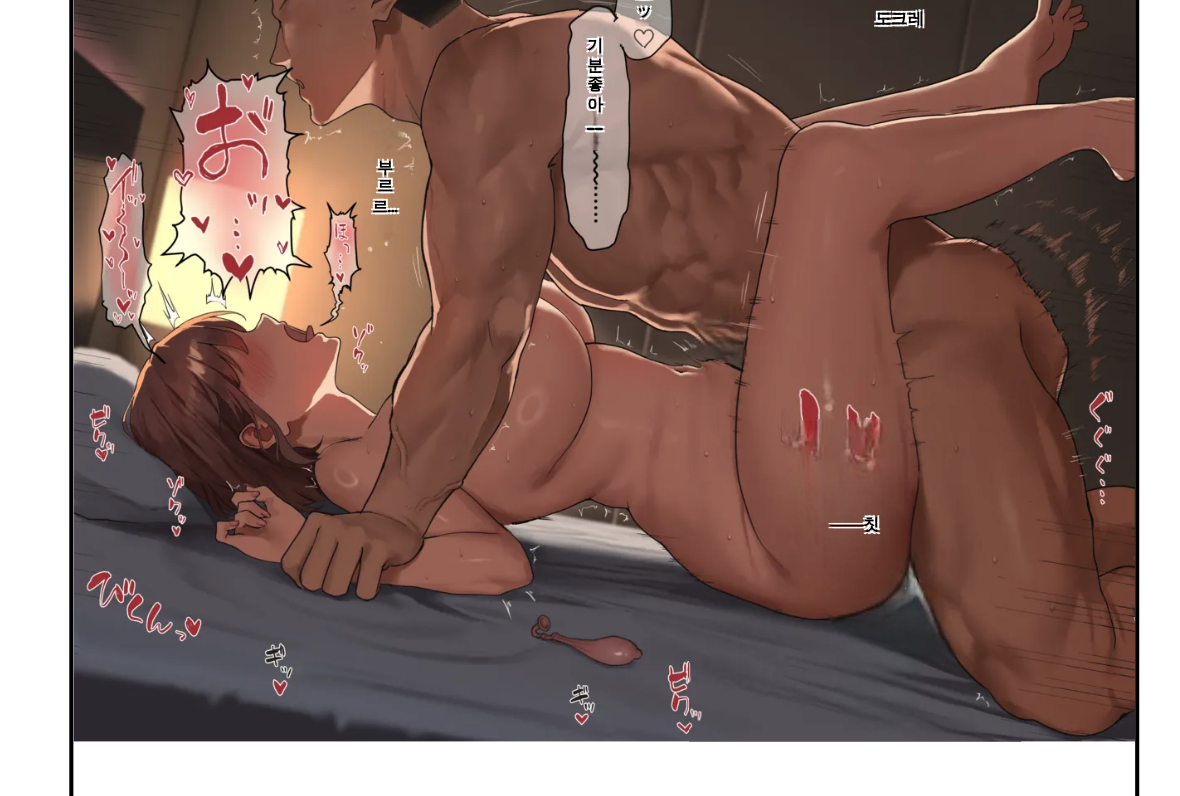 click at bounding box center [590, 483] 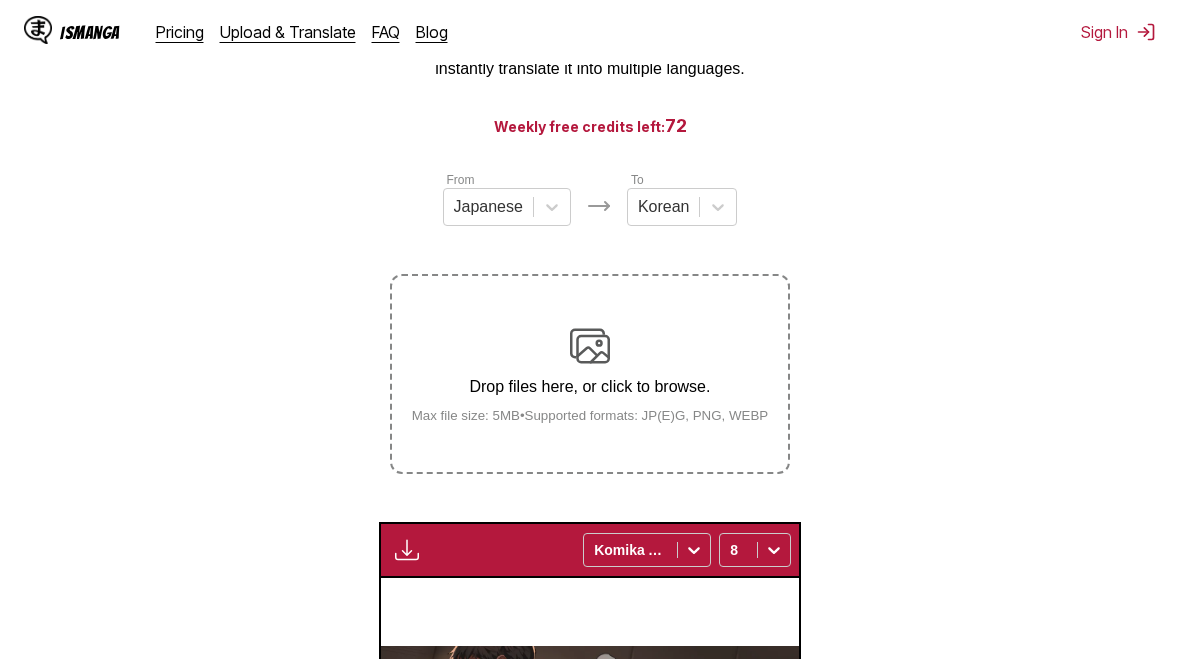 scroll, scrollTop: 132, scrollLeft: 0, axis: vertical 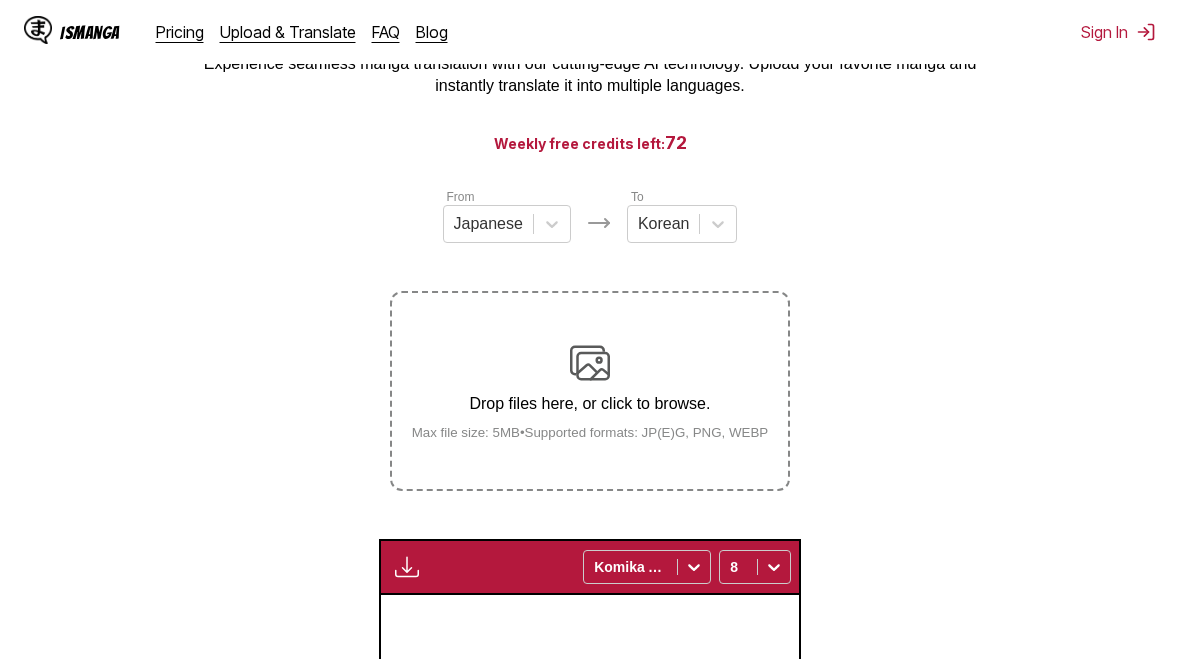 click at bounding box center (590, 363) 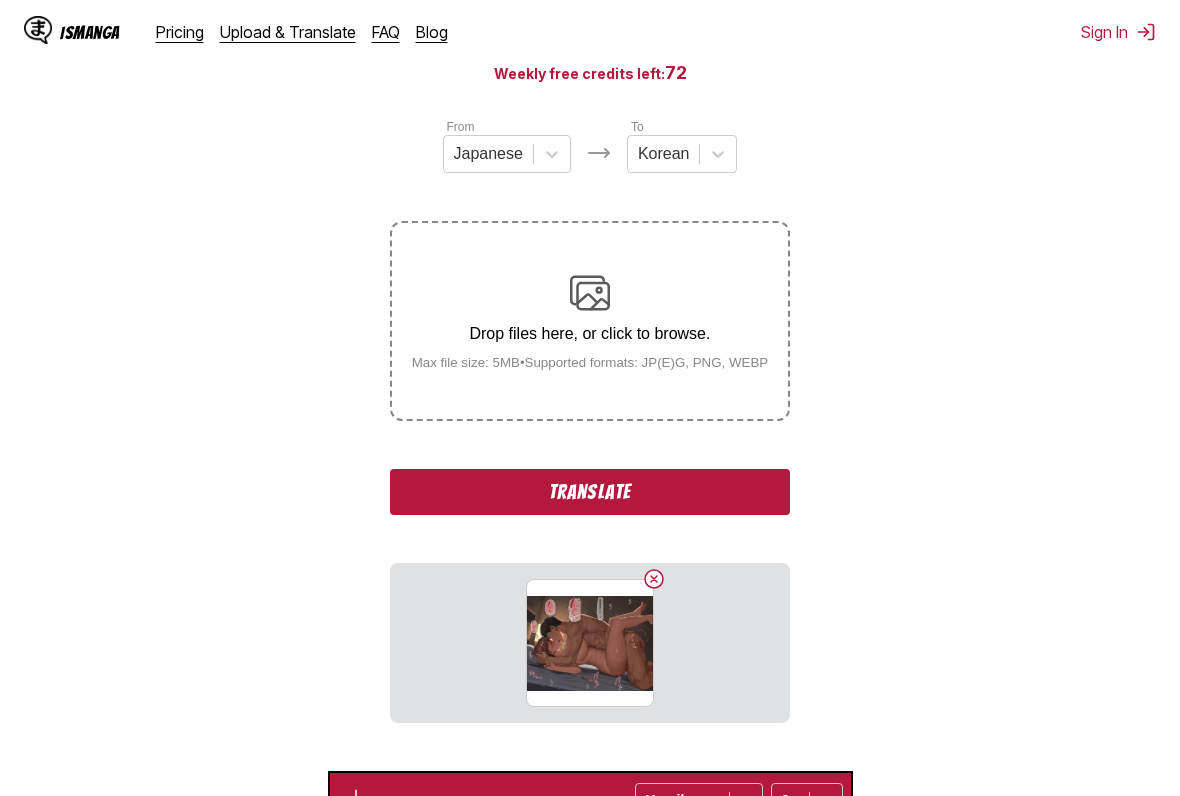 scroll, scrollTop: 216, scrollLeft: 0, axis: vertical 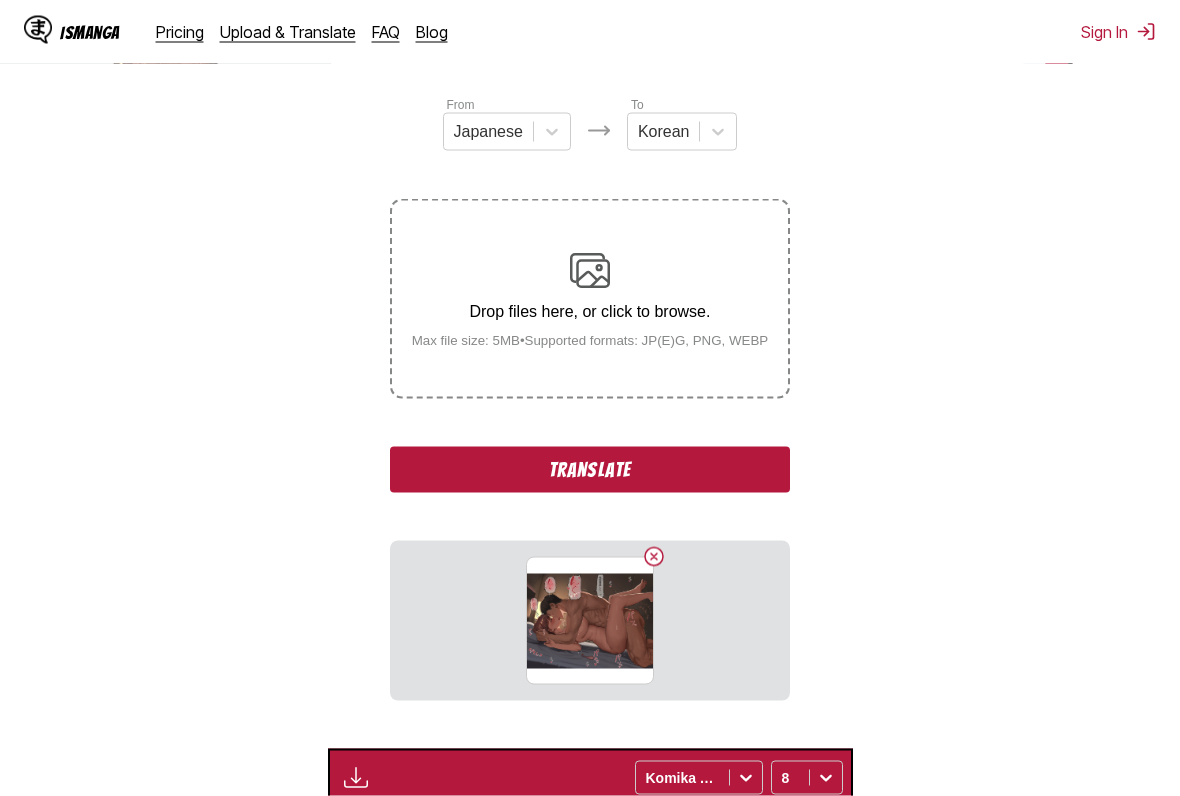 click on "Translate" at bounding box center (590, 470) 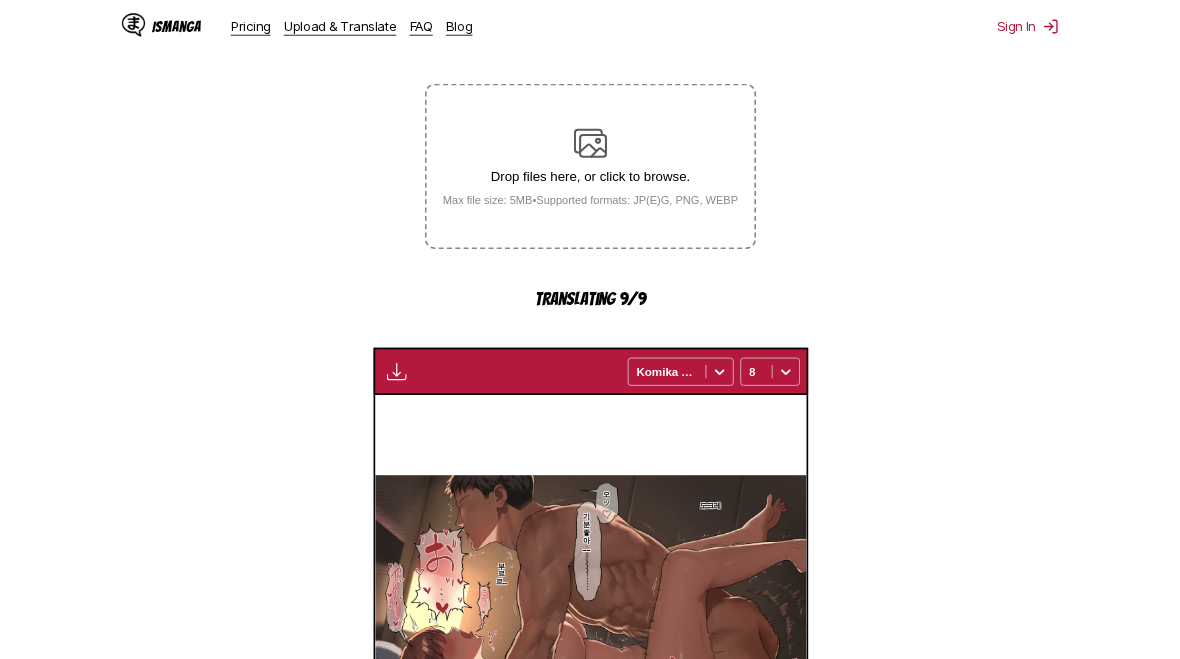 scroll, scrollTop: 618, scrollLeft: 0, axis: vertical 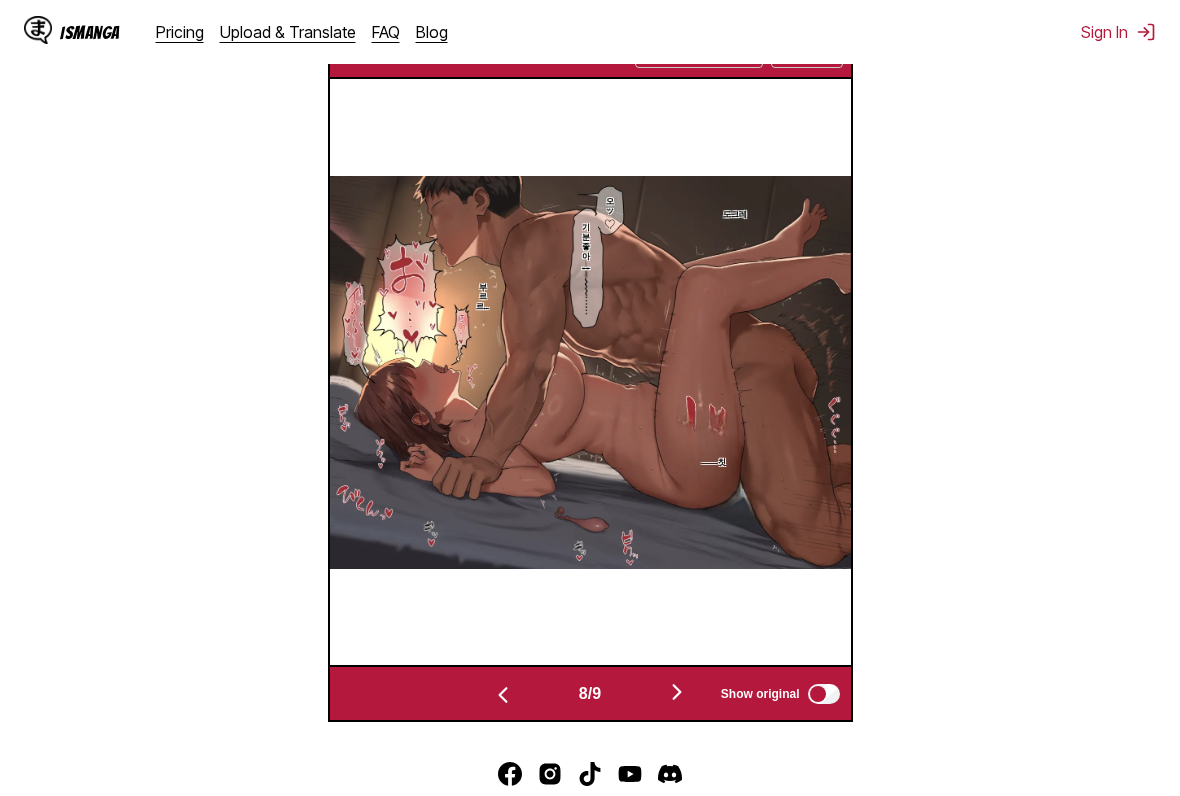 click at bounding box center [677, 692] 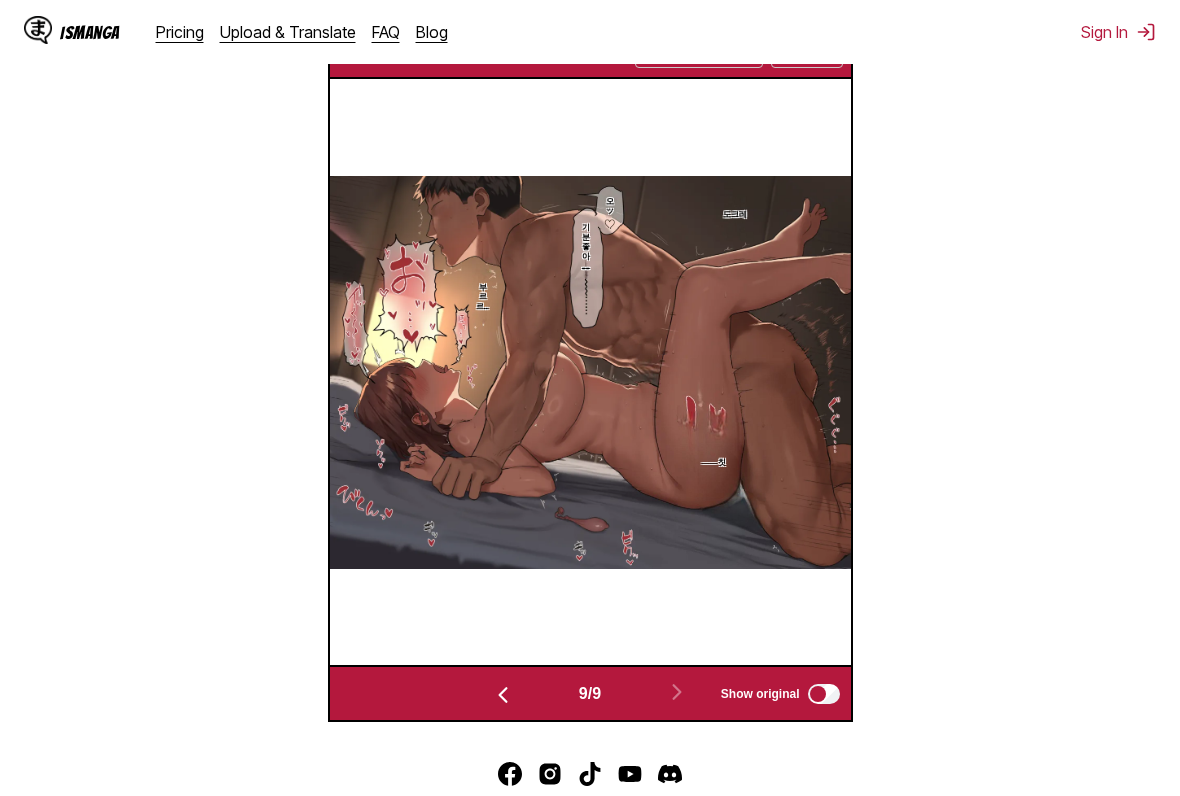 scroll, scrollTop: 0, scrollLeft: 4168, axis: horizontal 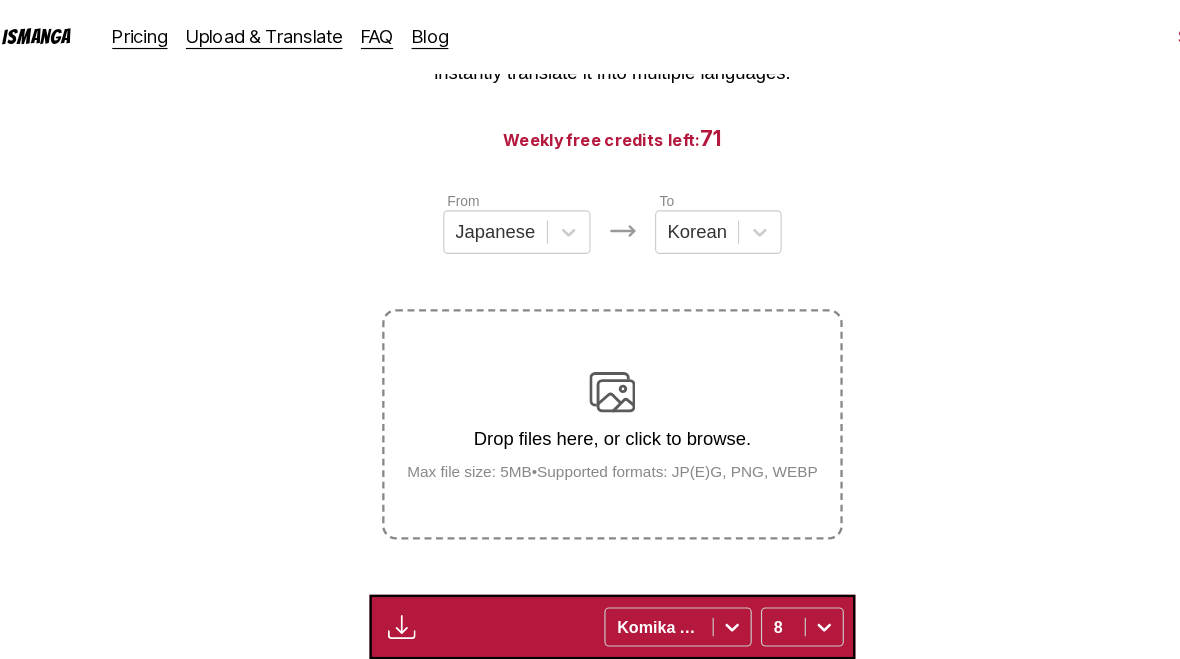 click at bounding box center (590, 341) 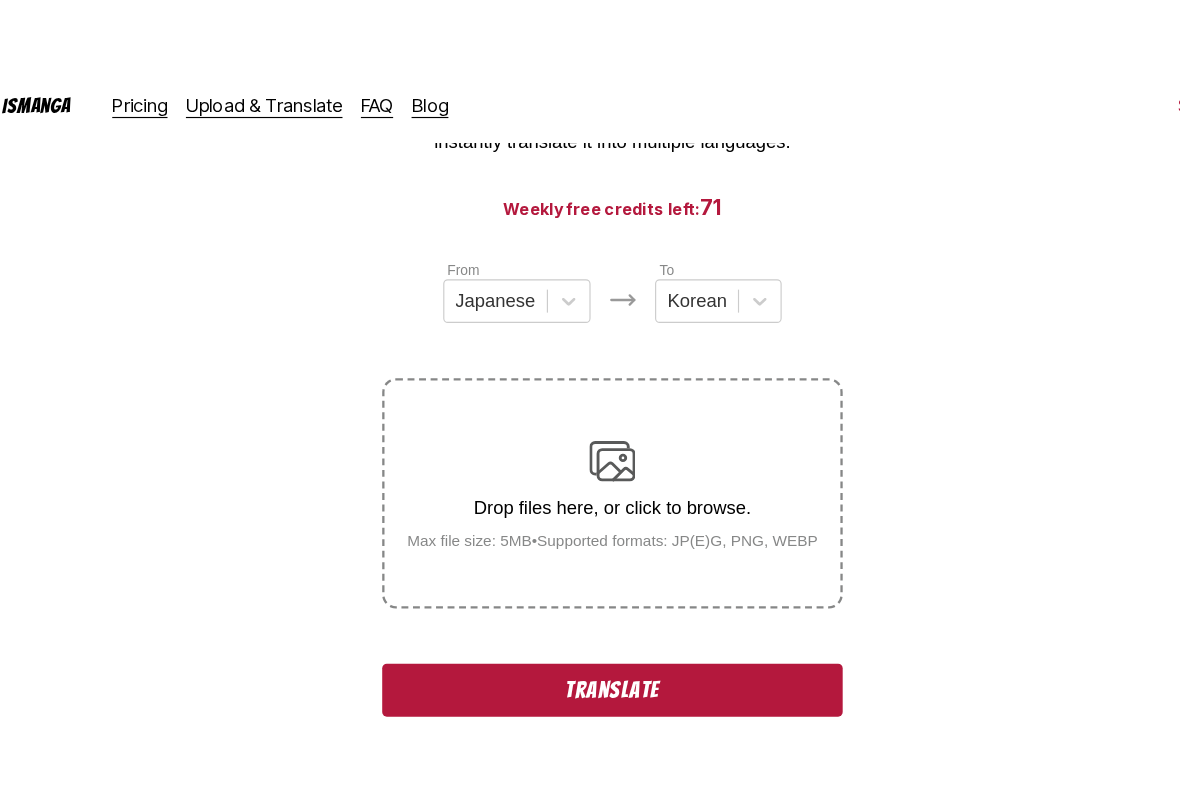 scroll, scrollTop: 847, scrollLeft: 0, axis: vertical 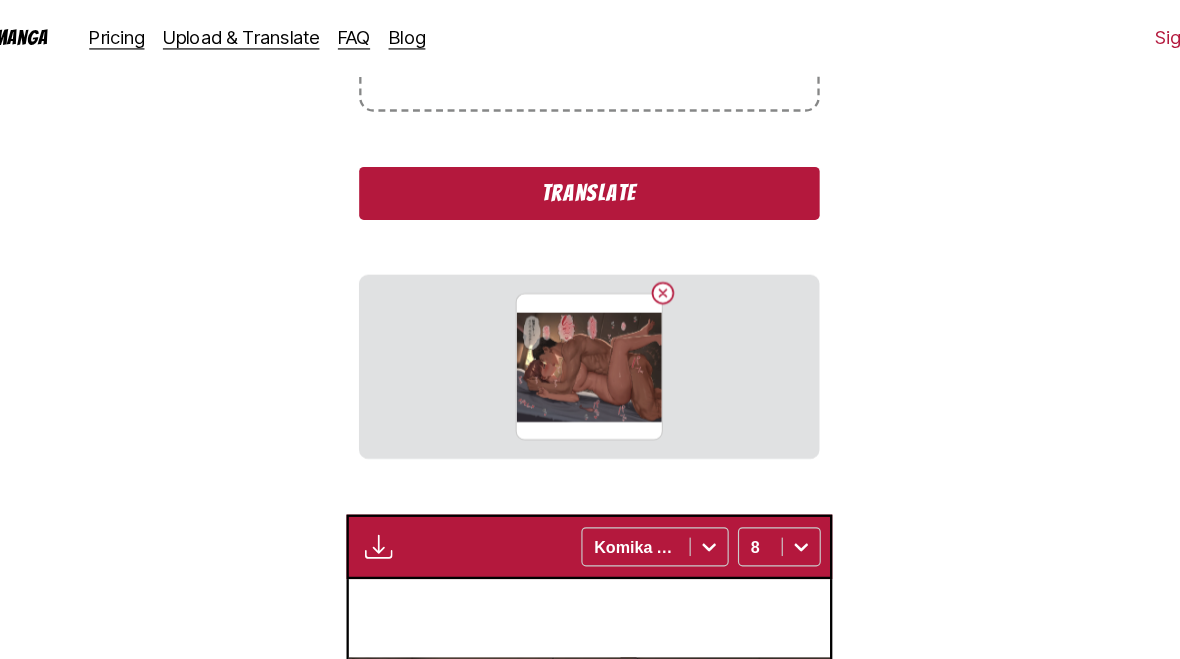 click on "Translate" at bounding box center [590, 168] 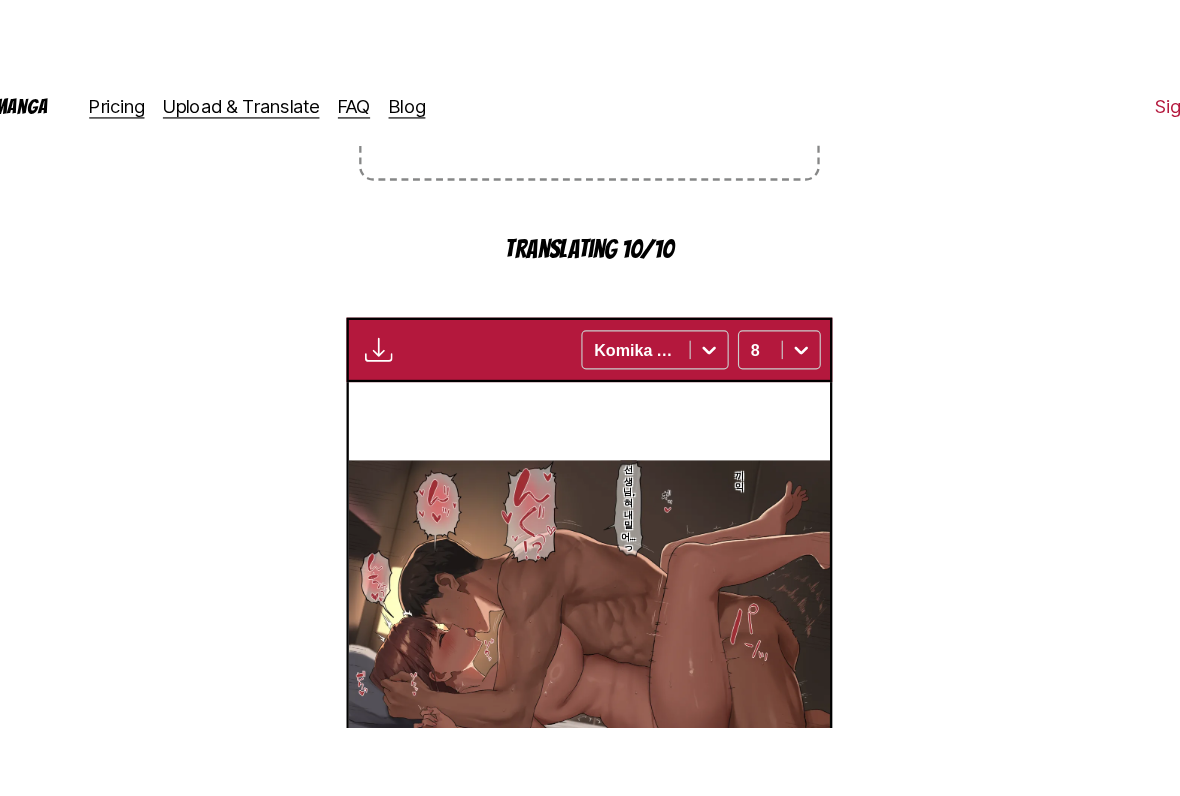 scroll, scrollTop: 554, scrollLeft: 0, axis: vertical 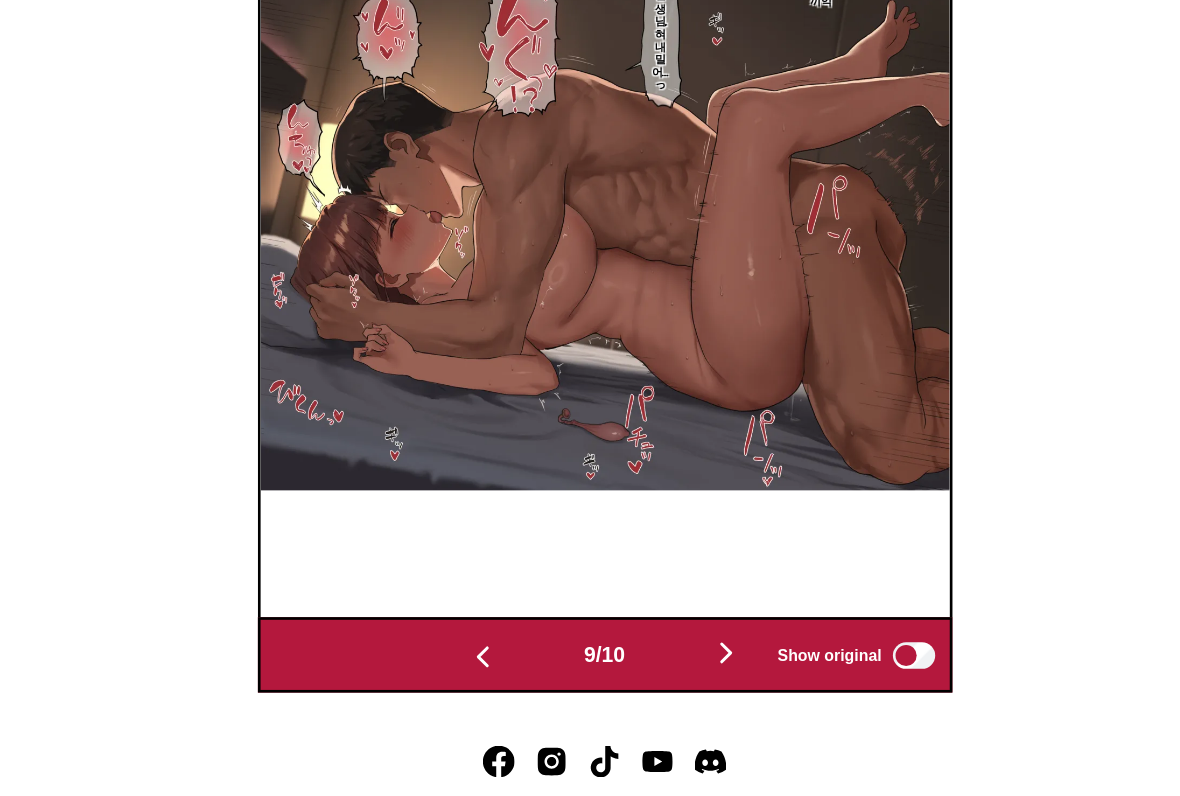 click at bounding box center [682, 687] 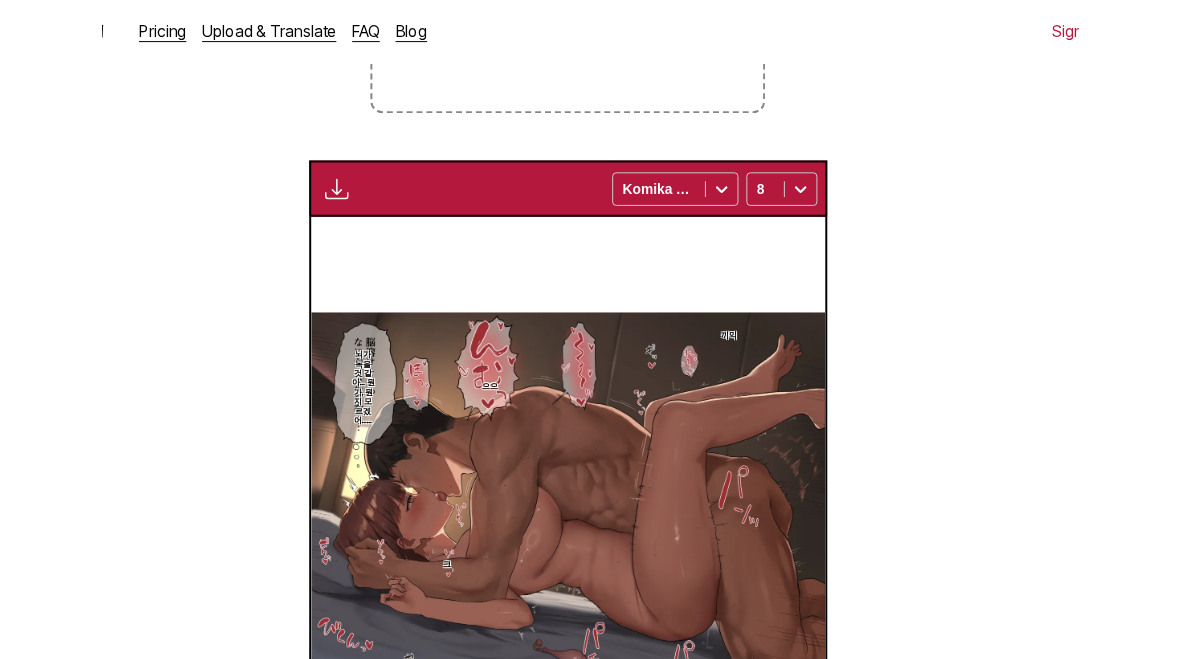 scroll, scrollTop: 546, scrollLeft: 0, axis: vertical 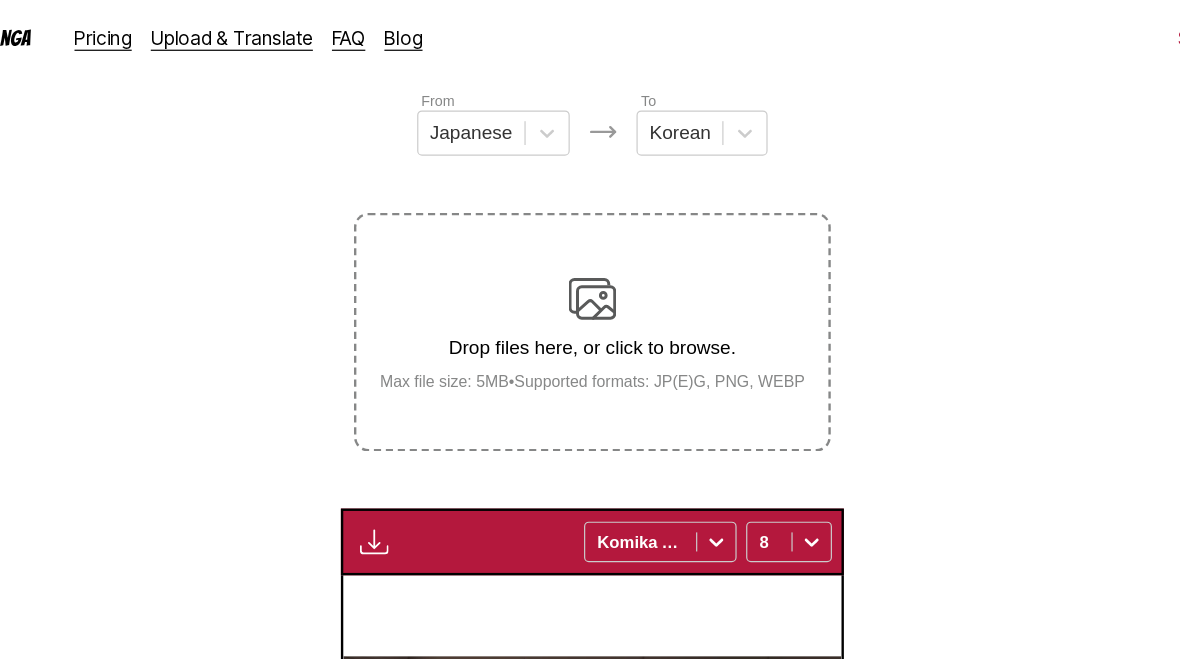 click at bounding box center (590, 251) 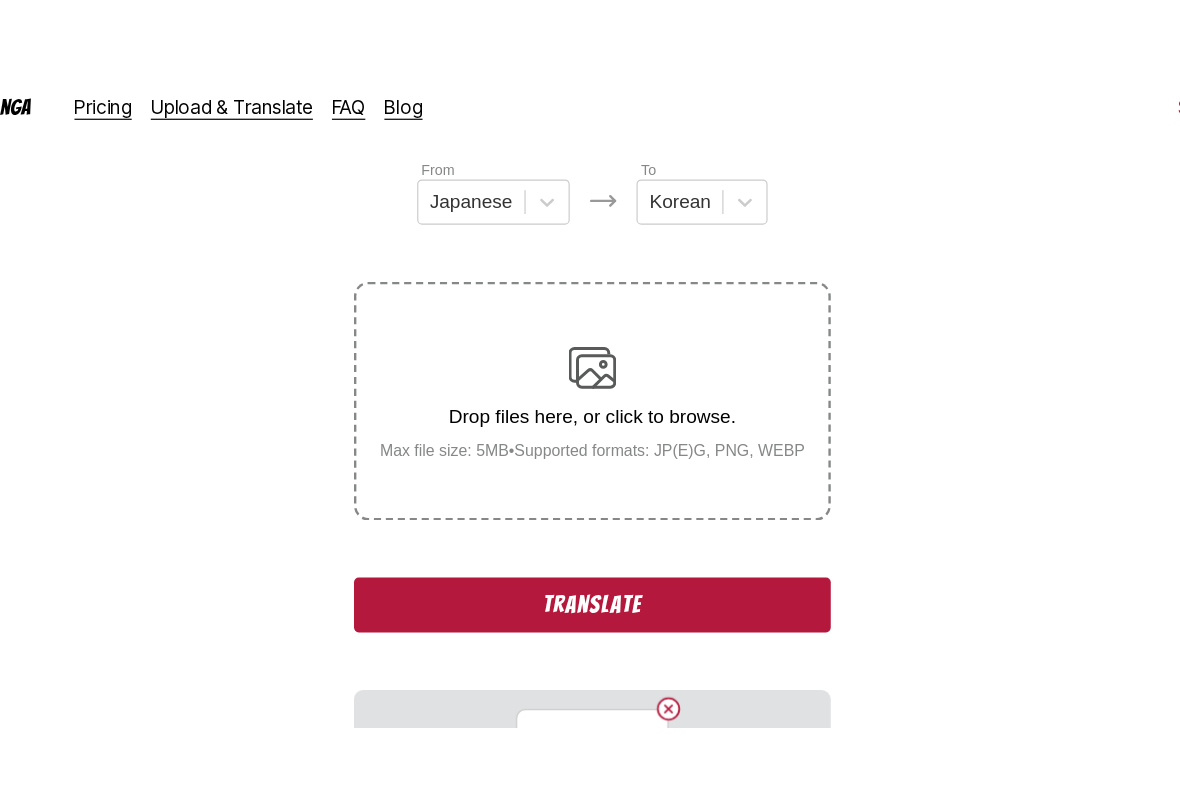 scroll, scrollTop: 340, scrollLeft: 0, axis: vertical 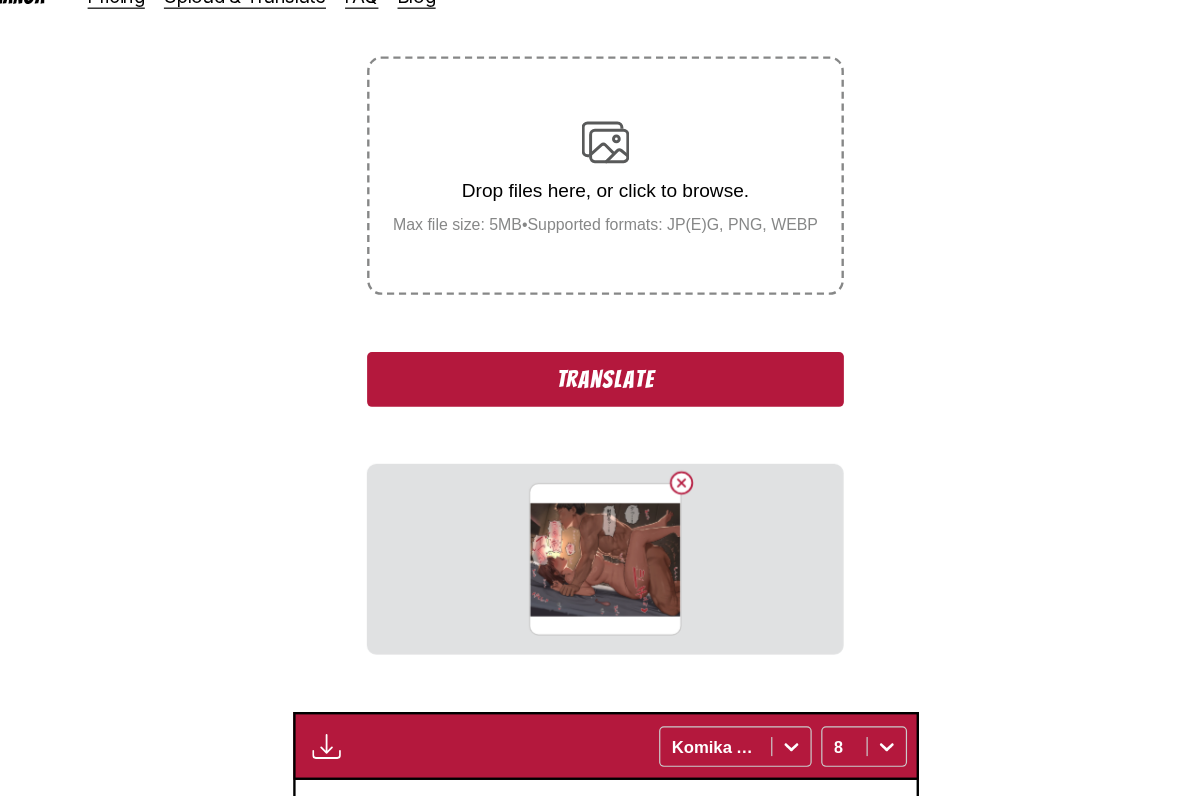 click on "Translate" at bounding box center (590, 354) 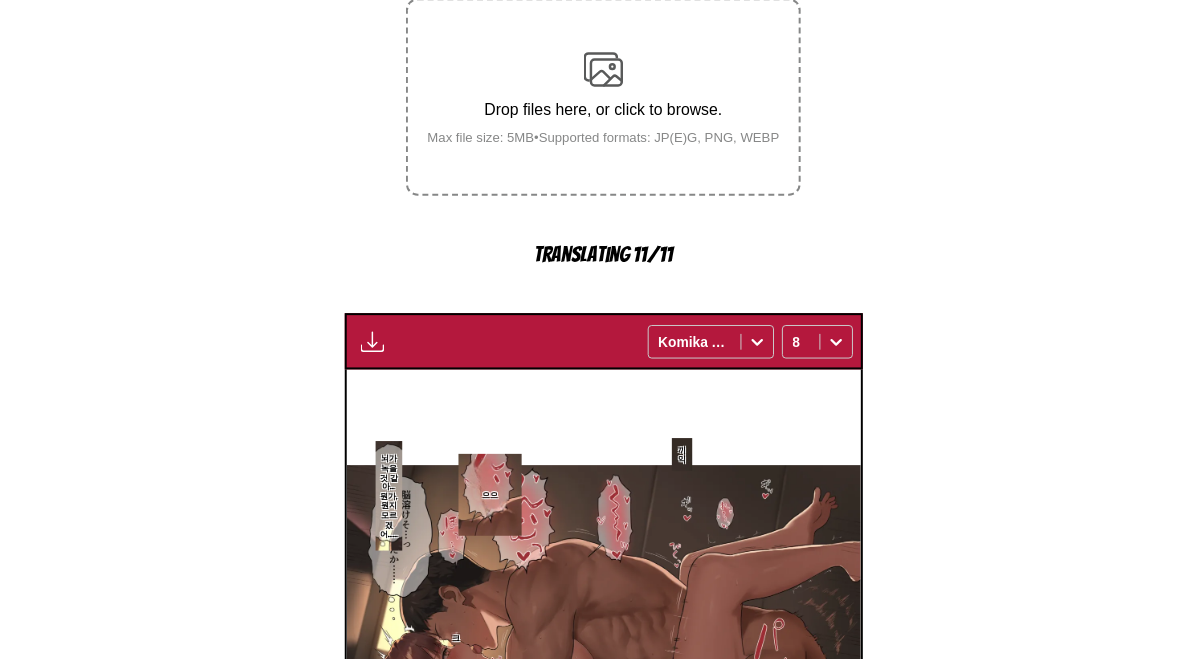 scroll, scrollTop: 618, scrollLeft: 0, axis: vertical 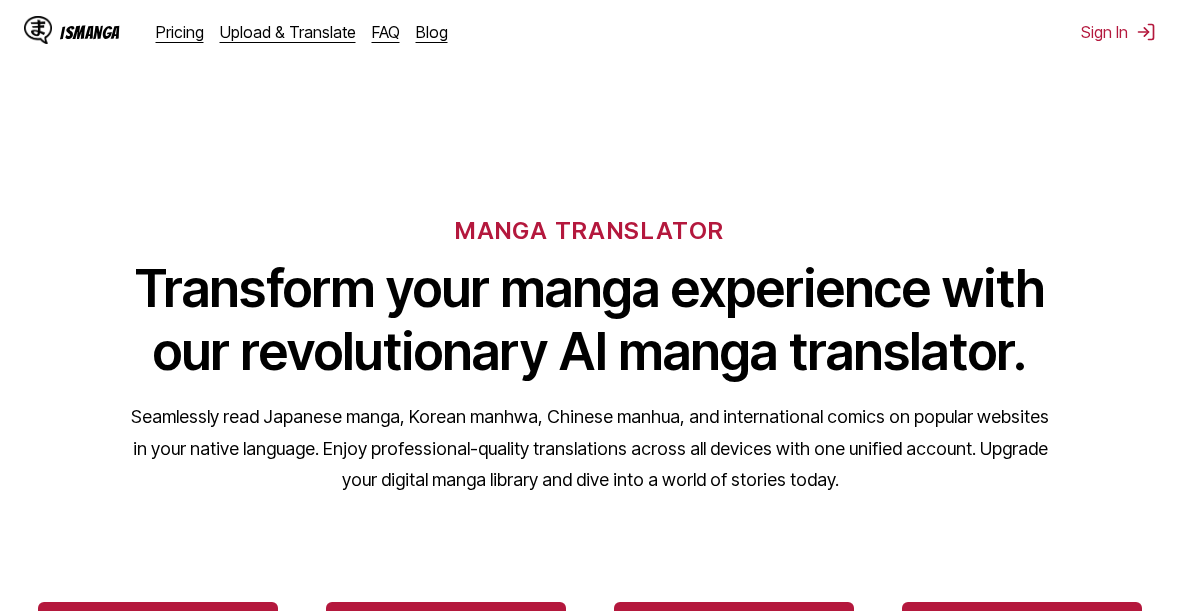 click on "Upload & Translate" at bounding box center [288, 32] 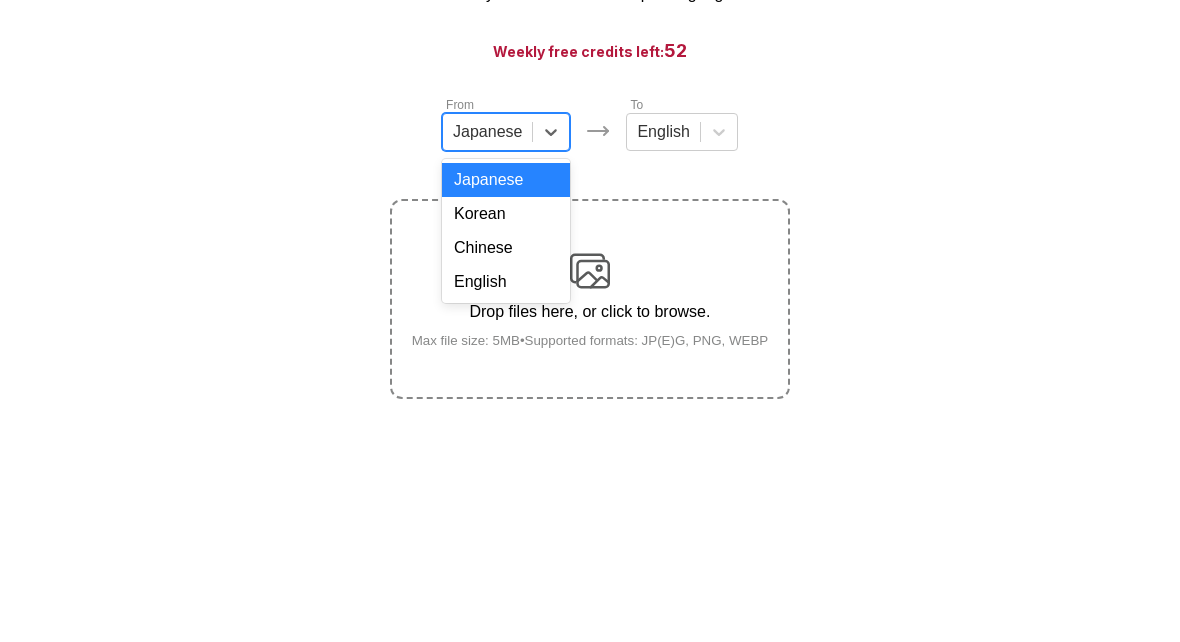 click on "Korean" at bounding box center [506, 438] 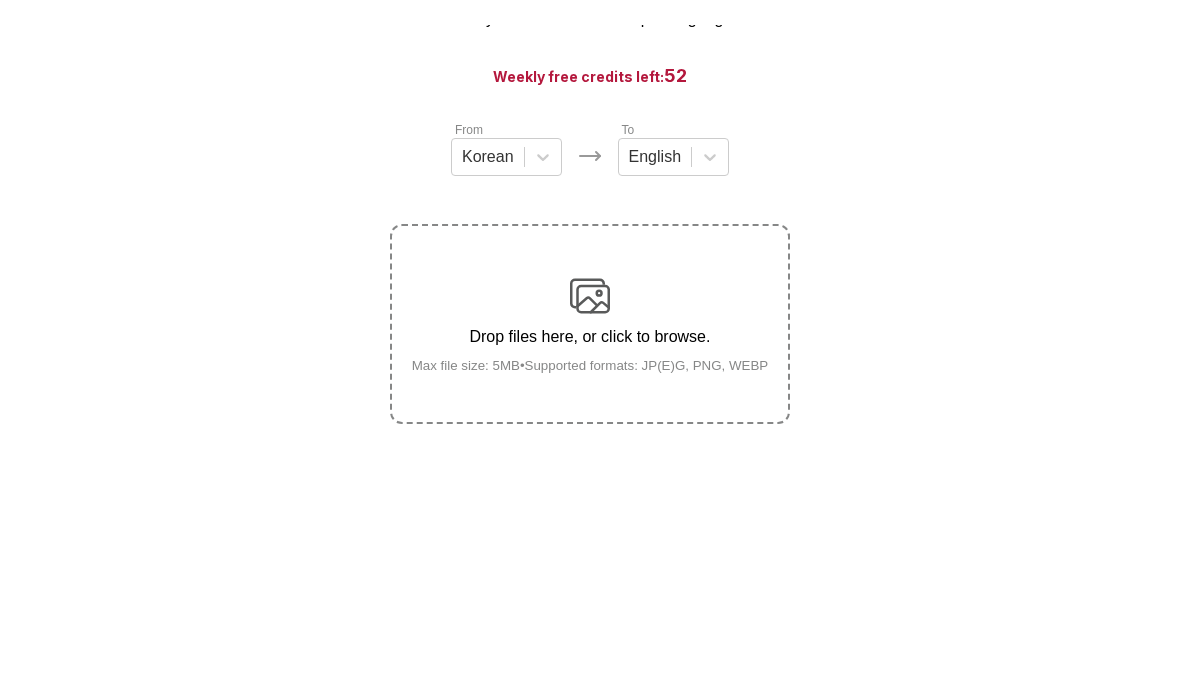 scroll, scrollTop: 224, scrollLeft: 0, axis: vertical 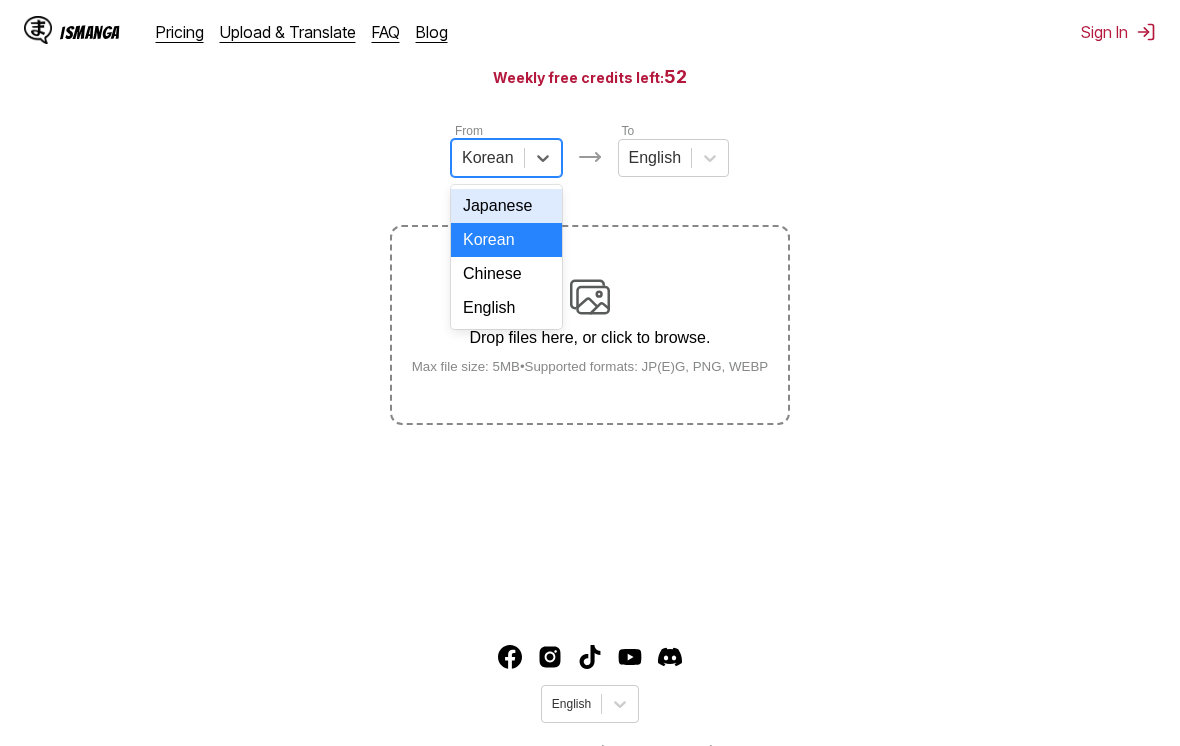 click on "Chinese" at bounding box center [506, 274] 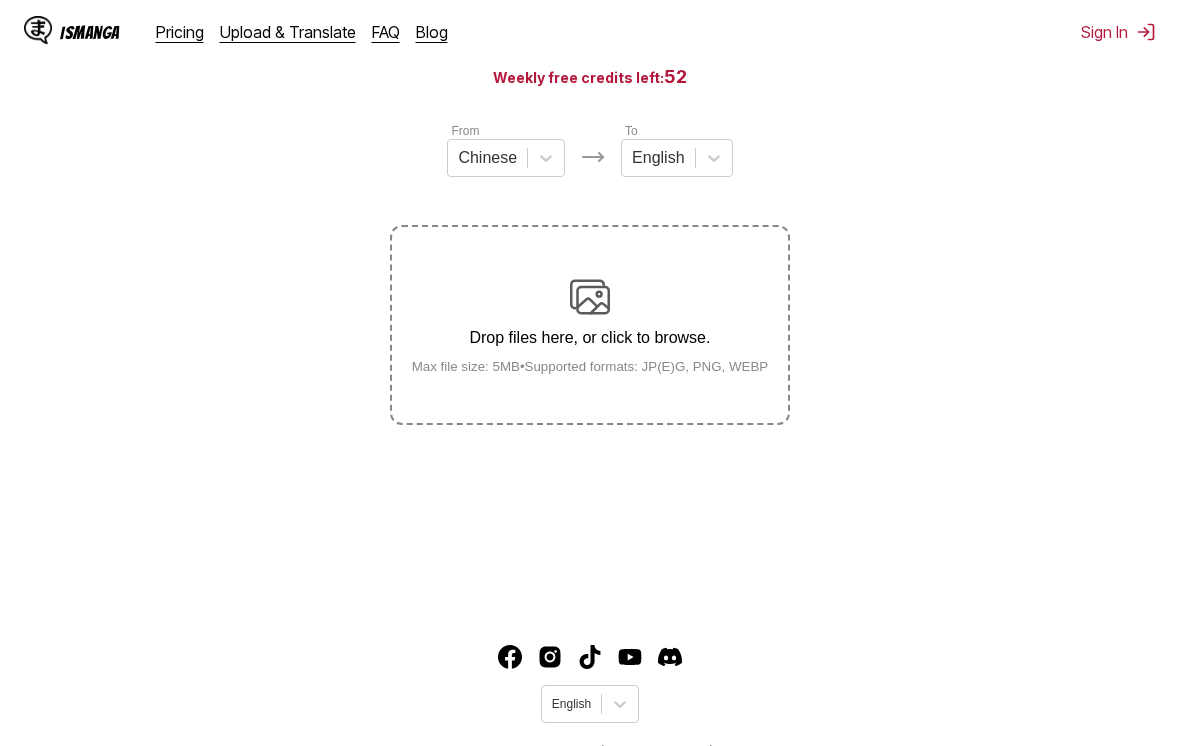 scroll, scrollTop: 193, scrollLeft: 0, axis: vertical 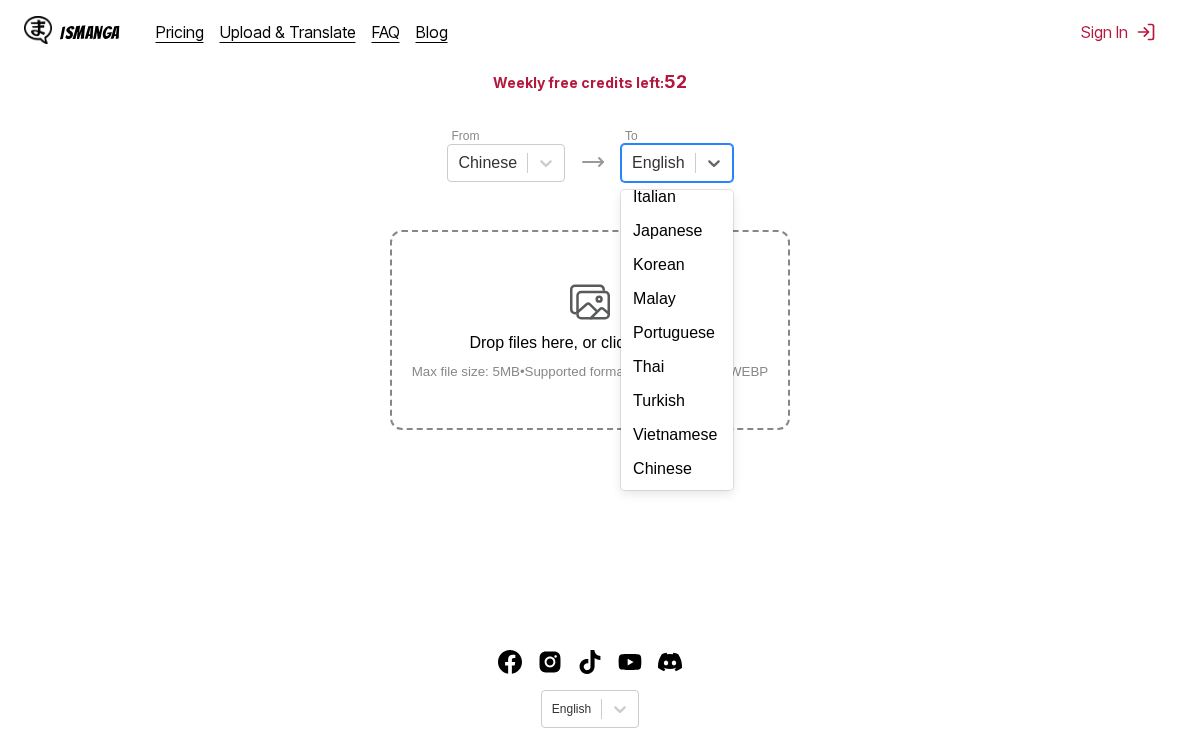 click on "Korean" at bounding box center (676, 265) 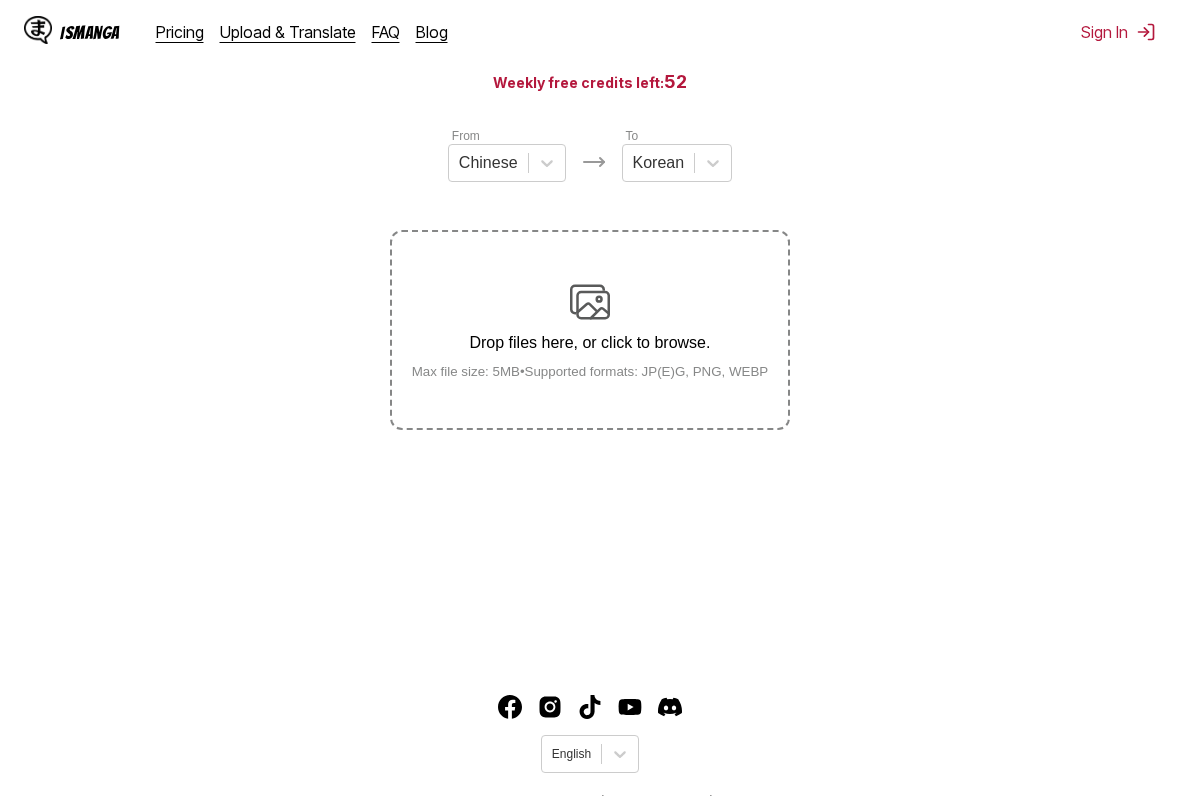 click at bounding box center (590, 302) 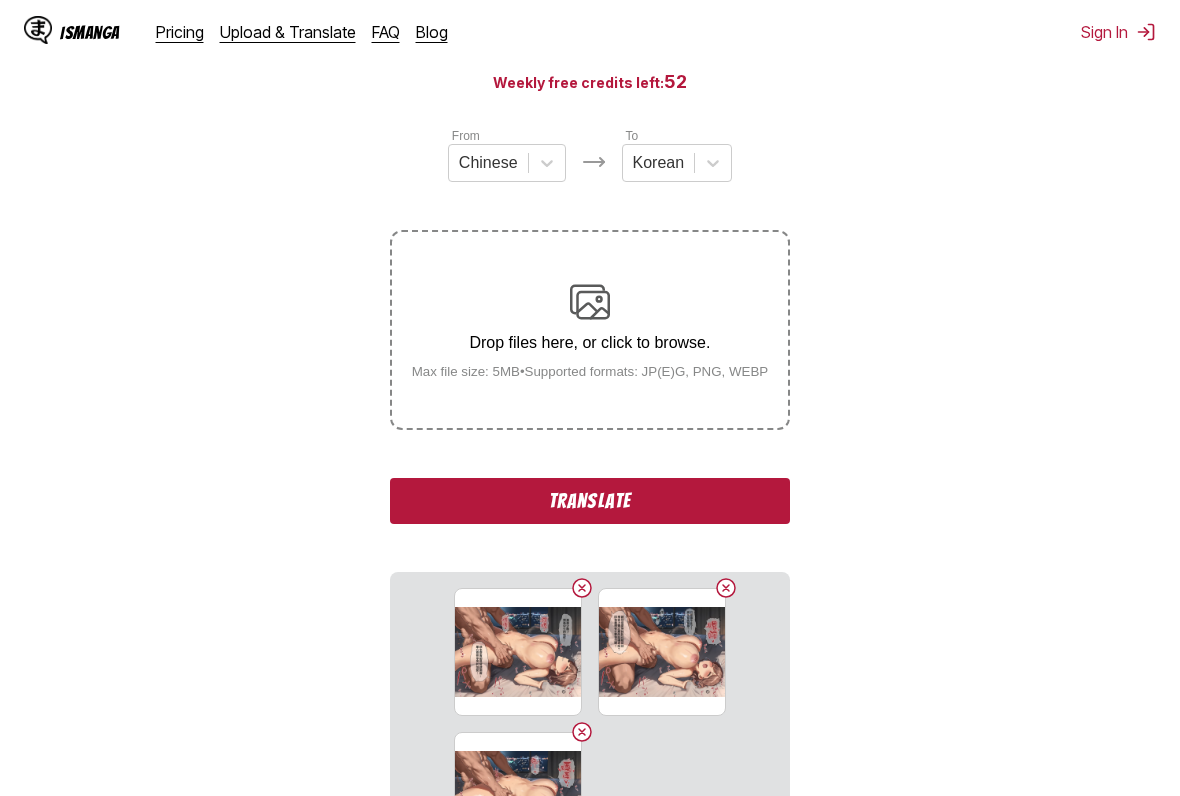 click on "Translate" at bounding box center [590, 501] 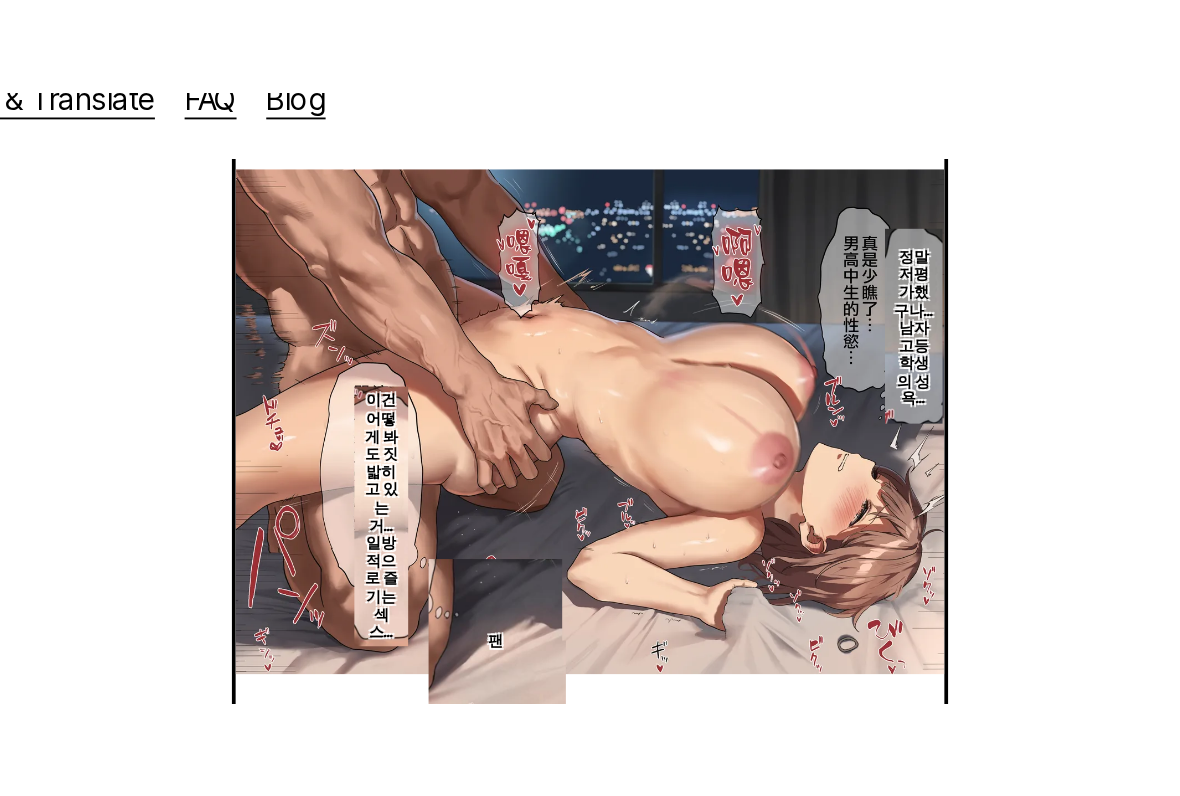 scroll, scrollTop: 713, scrollLeft: 0, axis: vertical 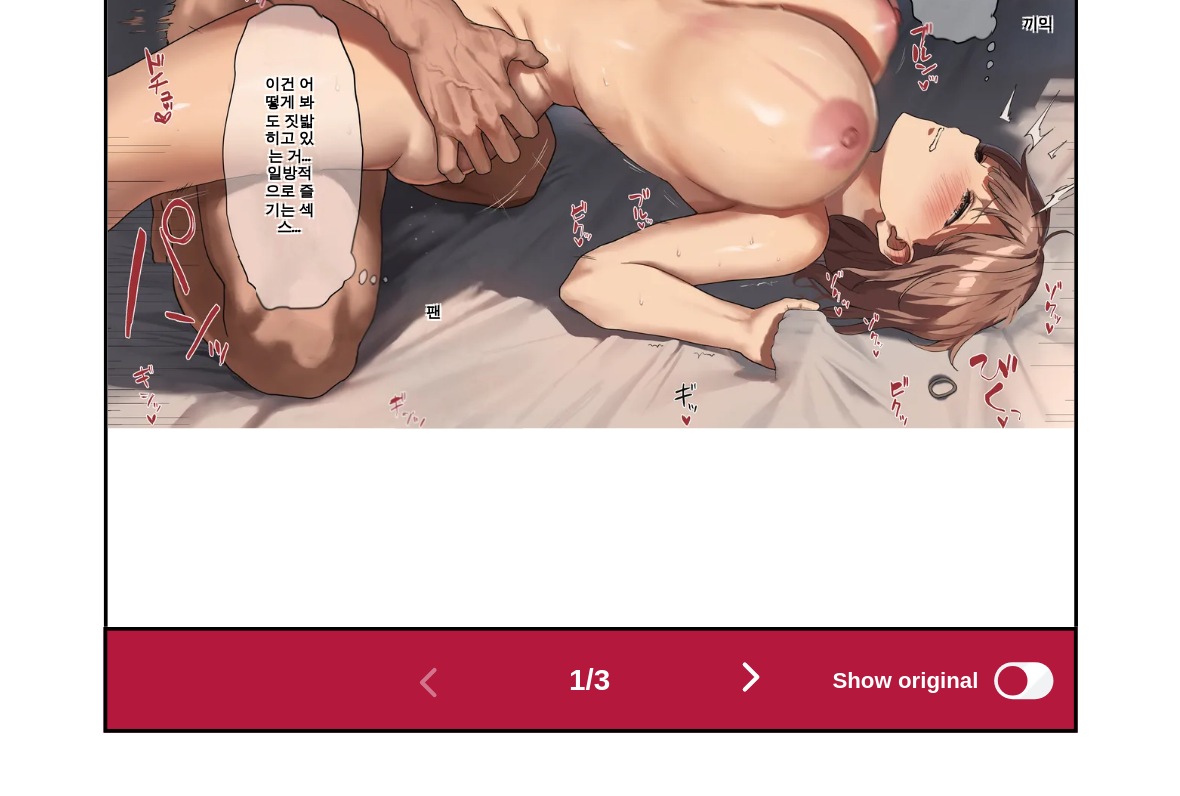 click at bounding box center (677, 628) 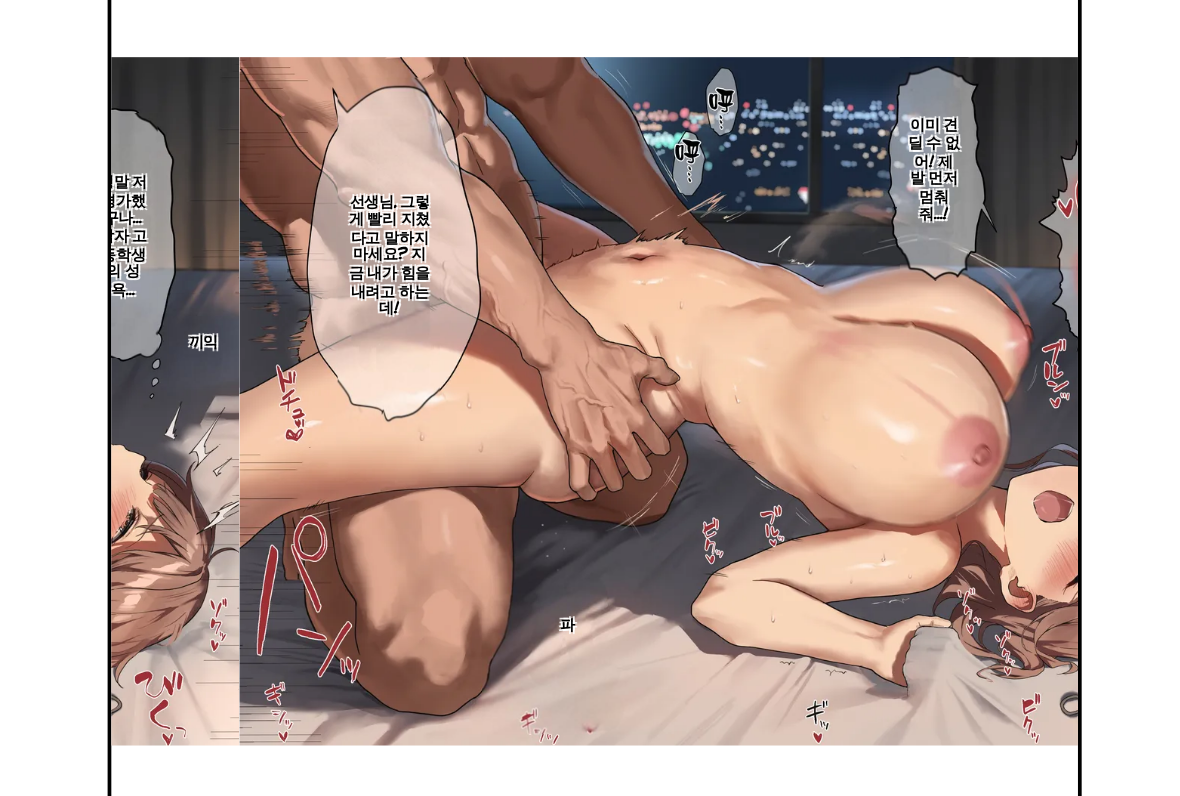 scroll, scrollTop: 0, scrollLeft: 521, axis: horizontal 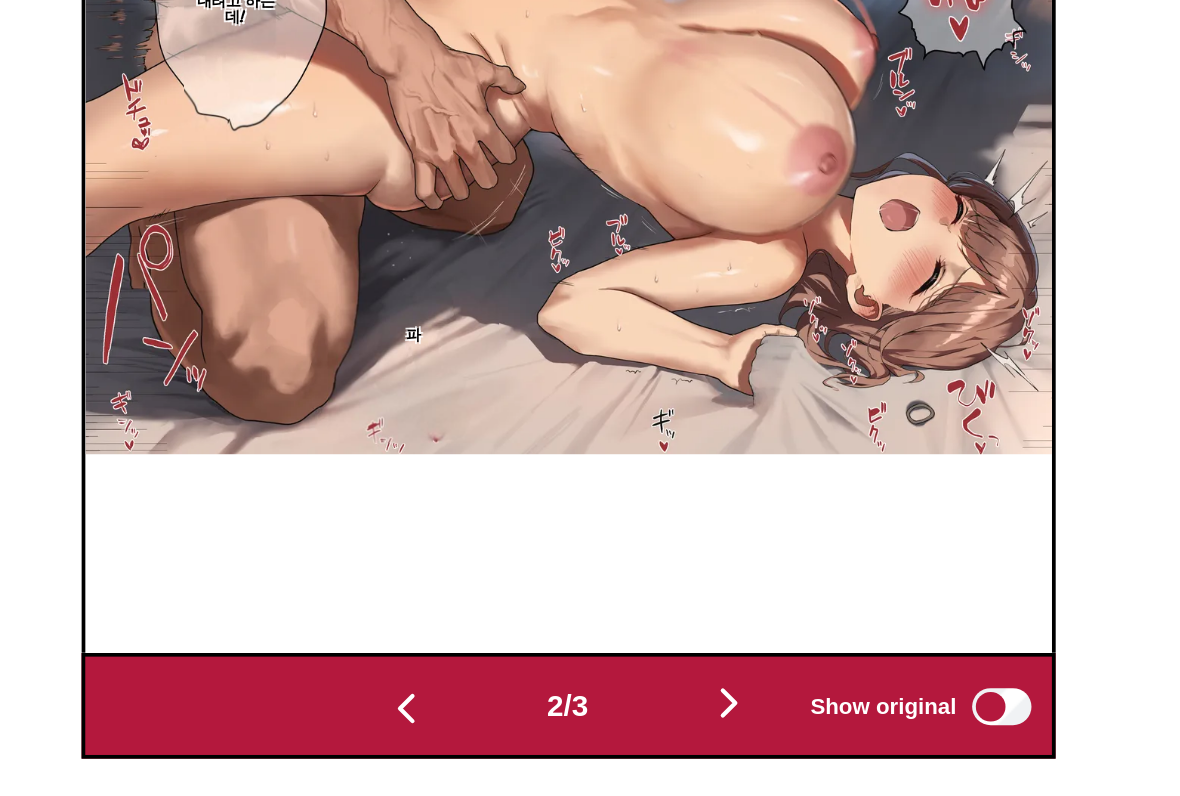 click at bounding box center [677, 628] 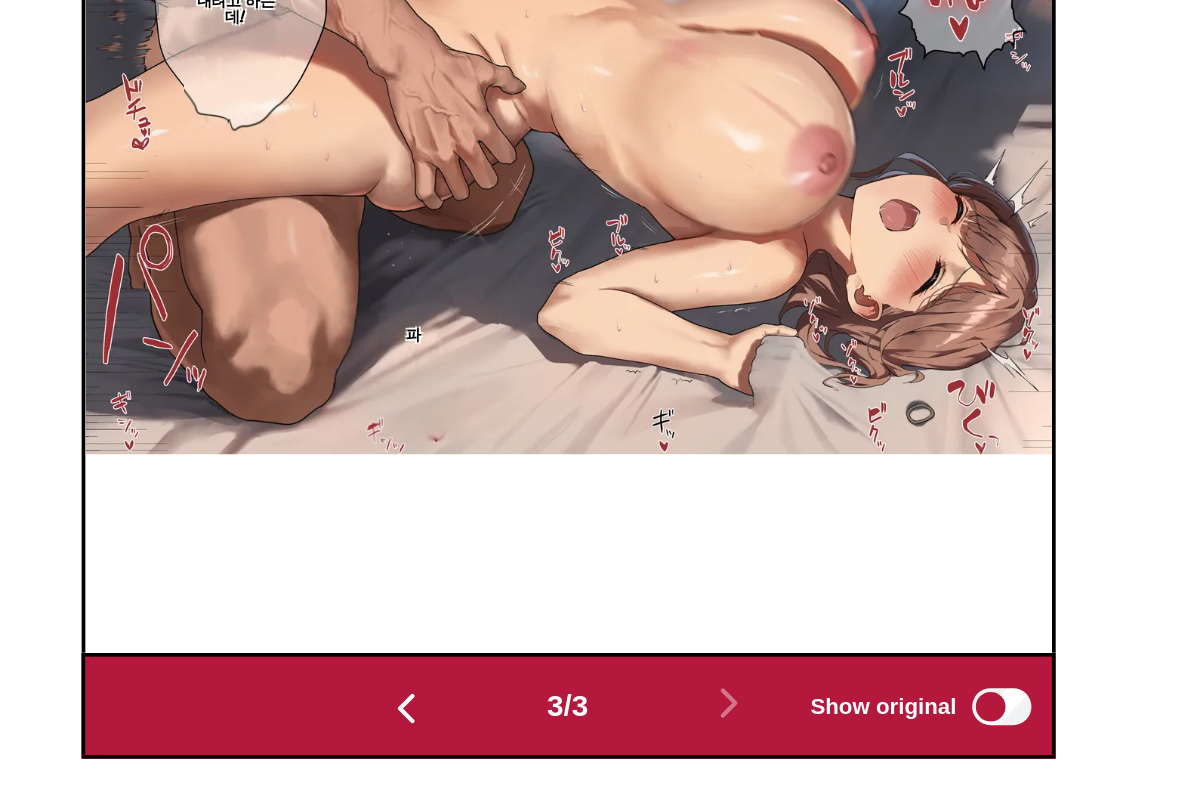 scroll, scrollTop: 0, scrollLeft: 1042, axis: horizontal 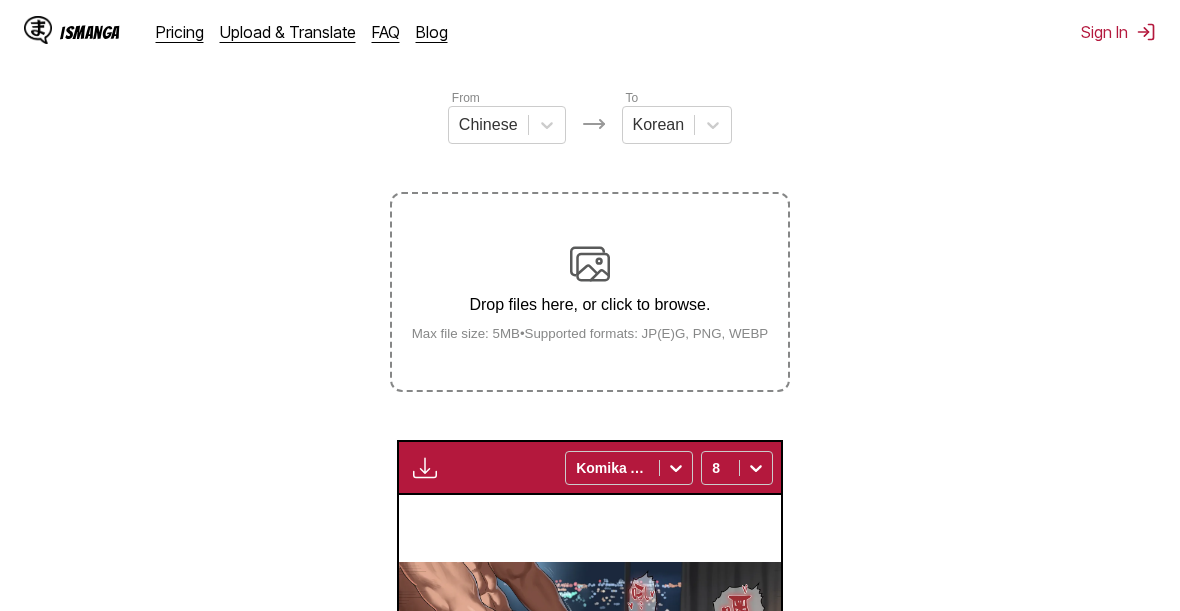 click at bounding box center [590, 264] 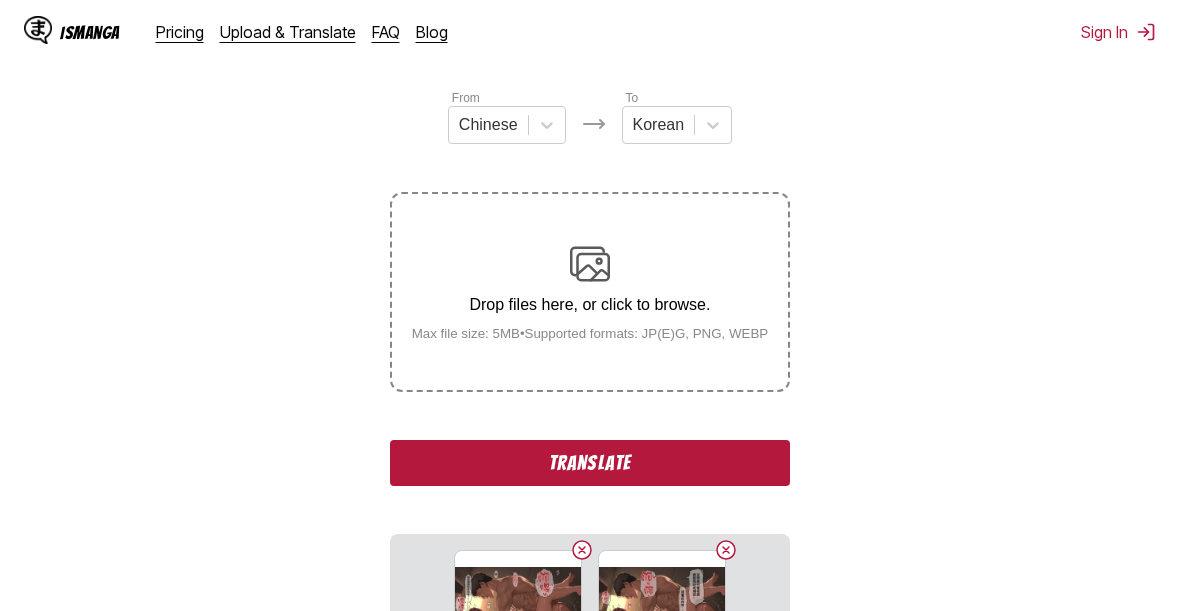 click on "Translate" at bounding box center [590, 463] 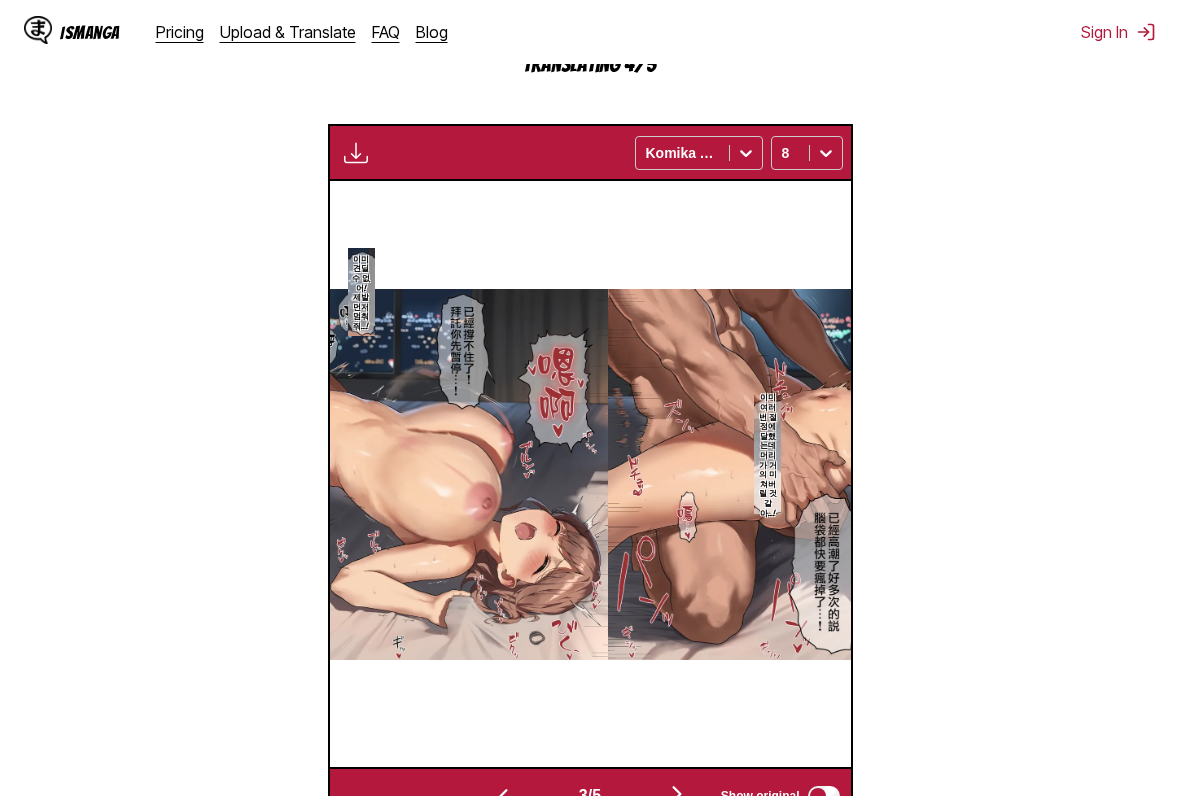 scroll, scrollTop: 617, scrollLeft: 0, axis: vertical 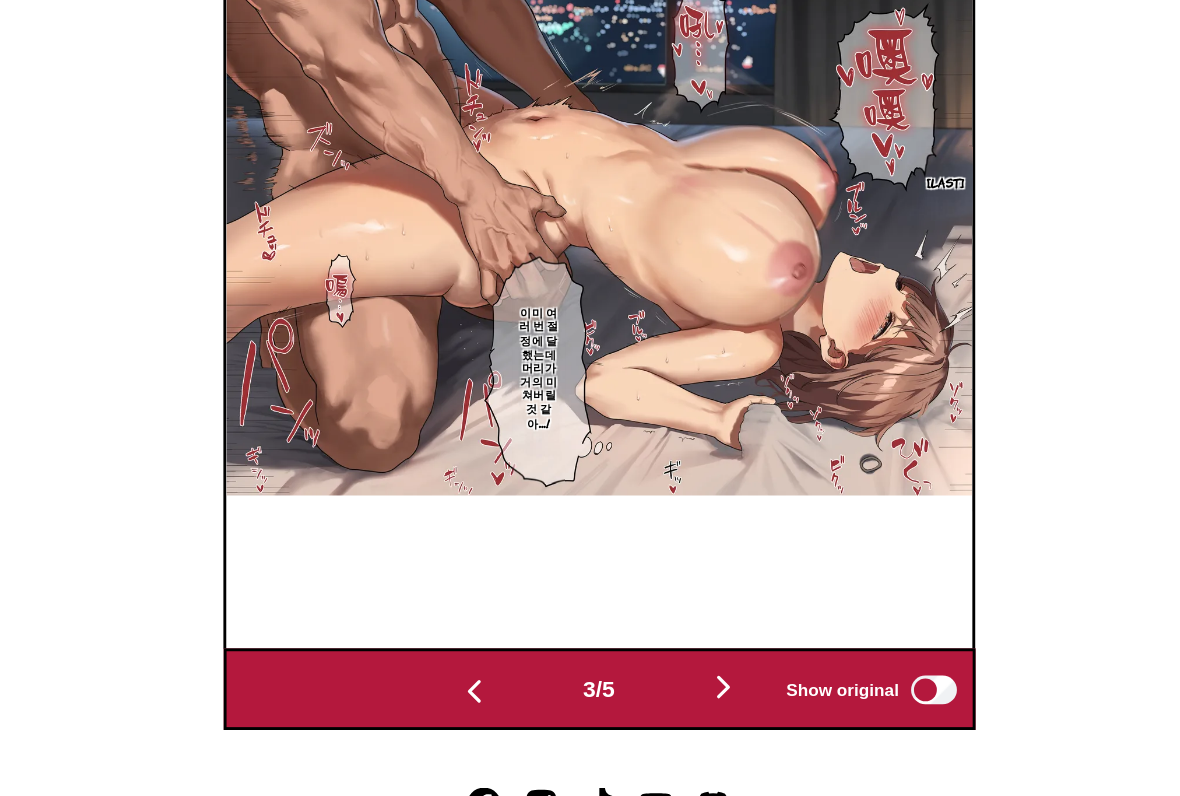 click at bounding box center (677, 690) 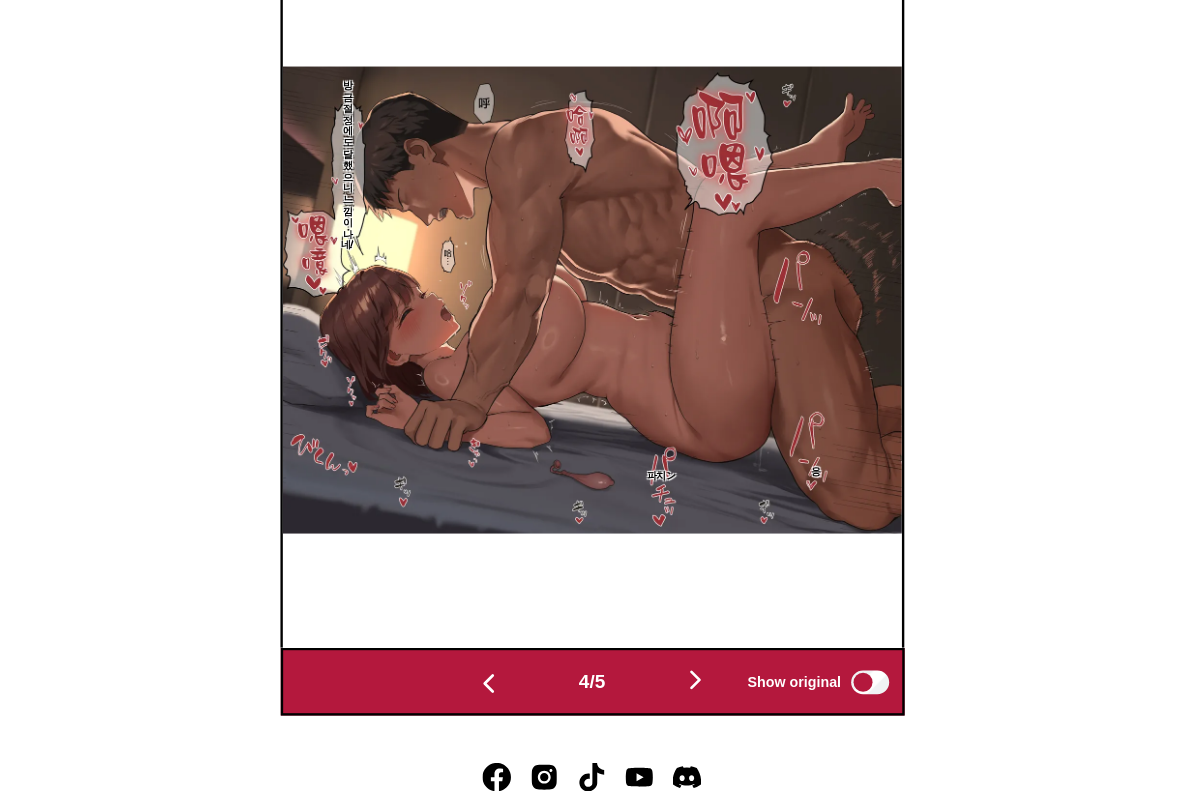 scroll, scrollTop: 729, scrollLeft: 0, axis: vertical 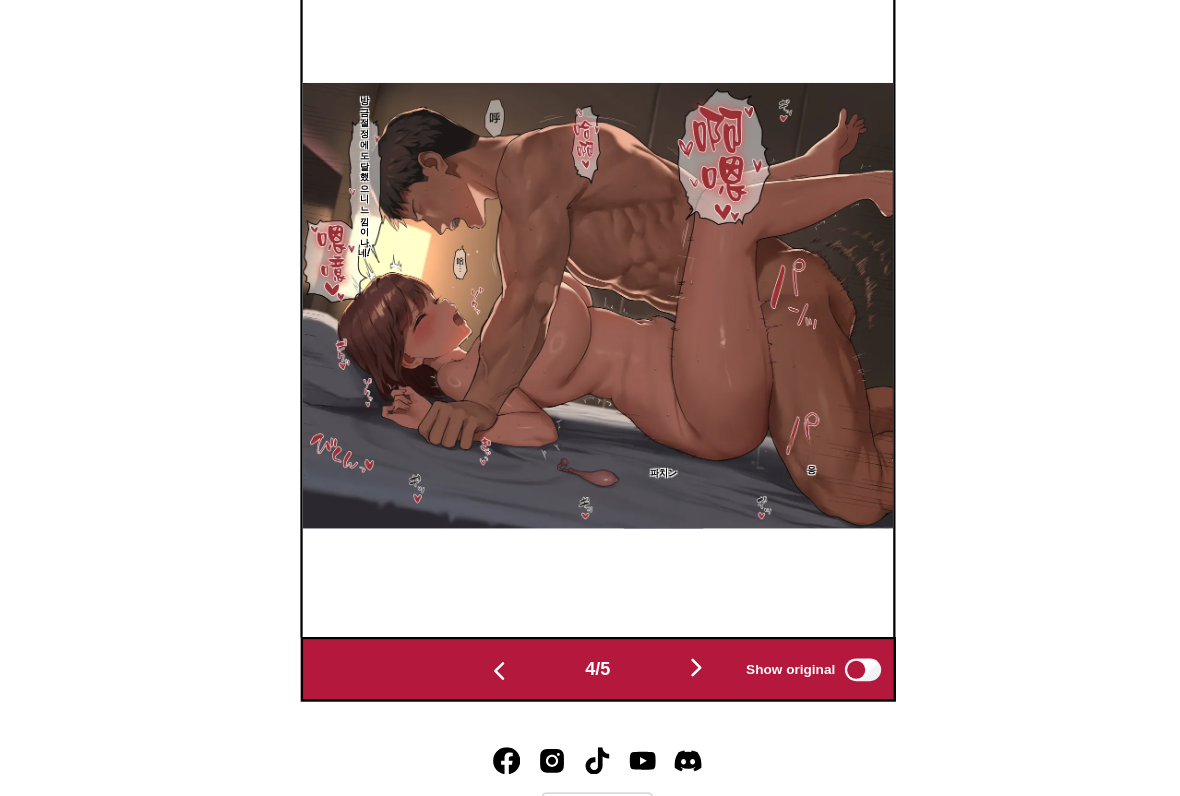 click at bounding box center (677, 683) 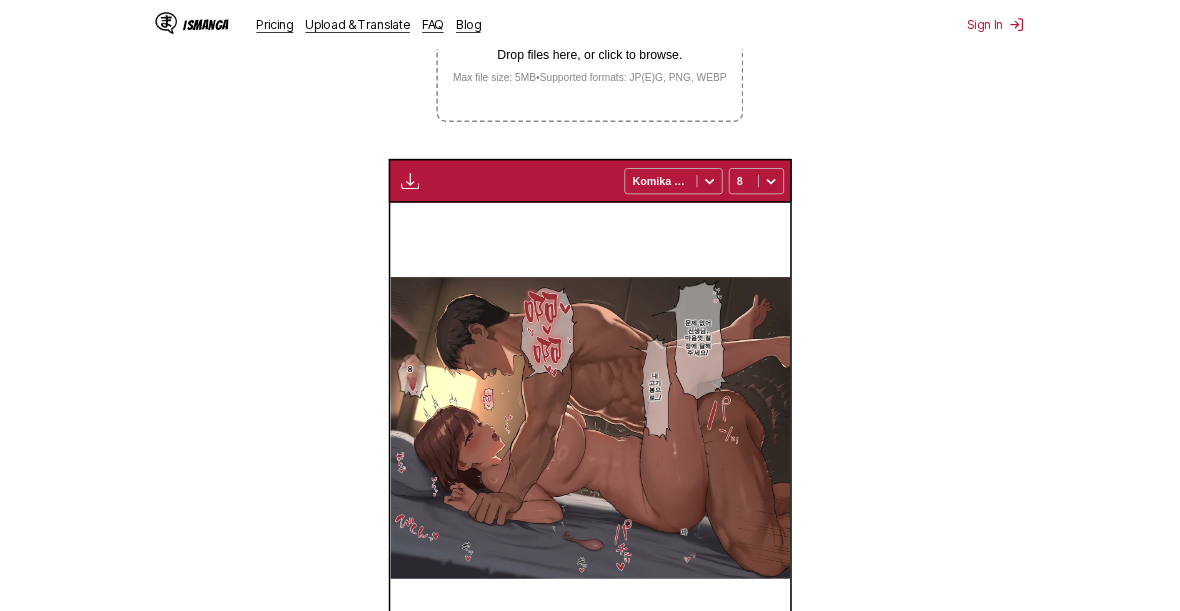 scroll, scrollTop: 547, scrollLeft: 0, axis: vertical 